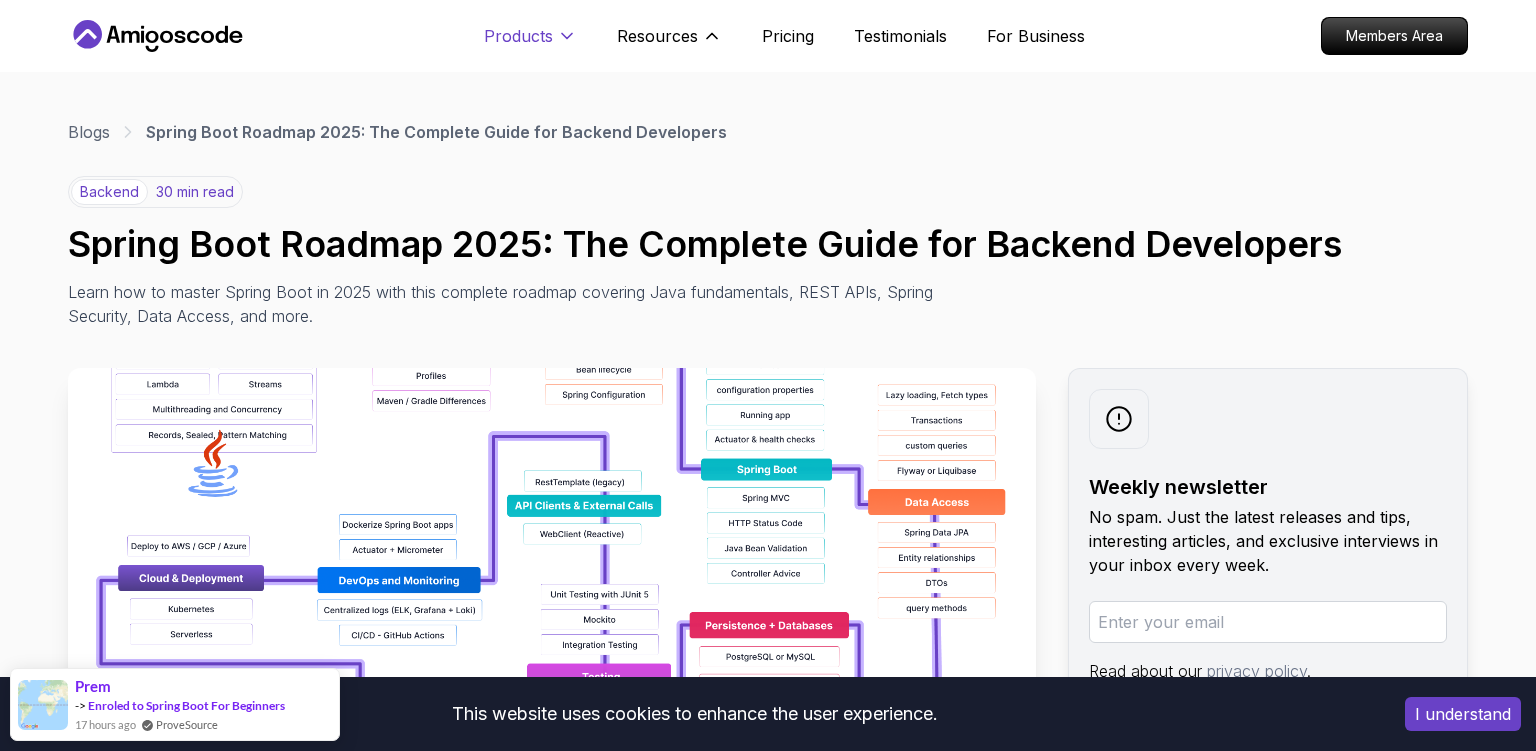 scroll, scrollTop: 0, scrollLeft: 0, axis: both 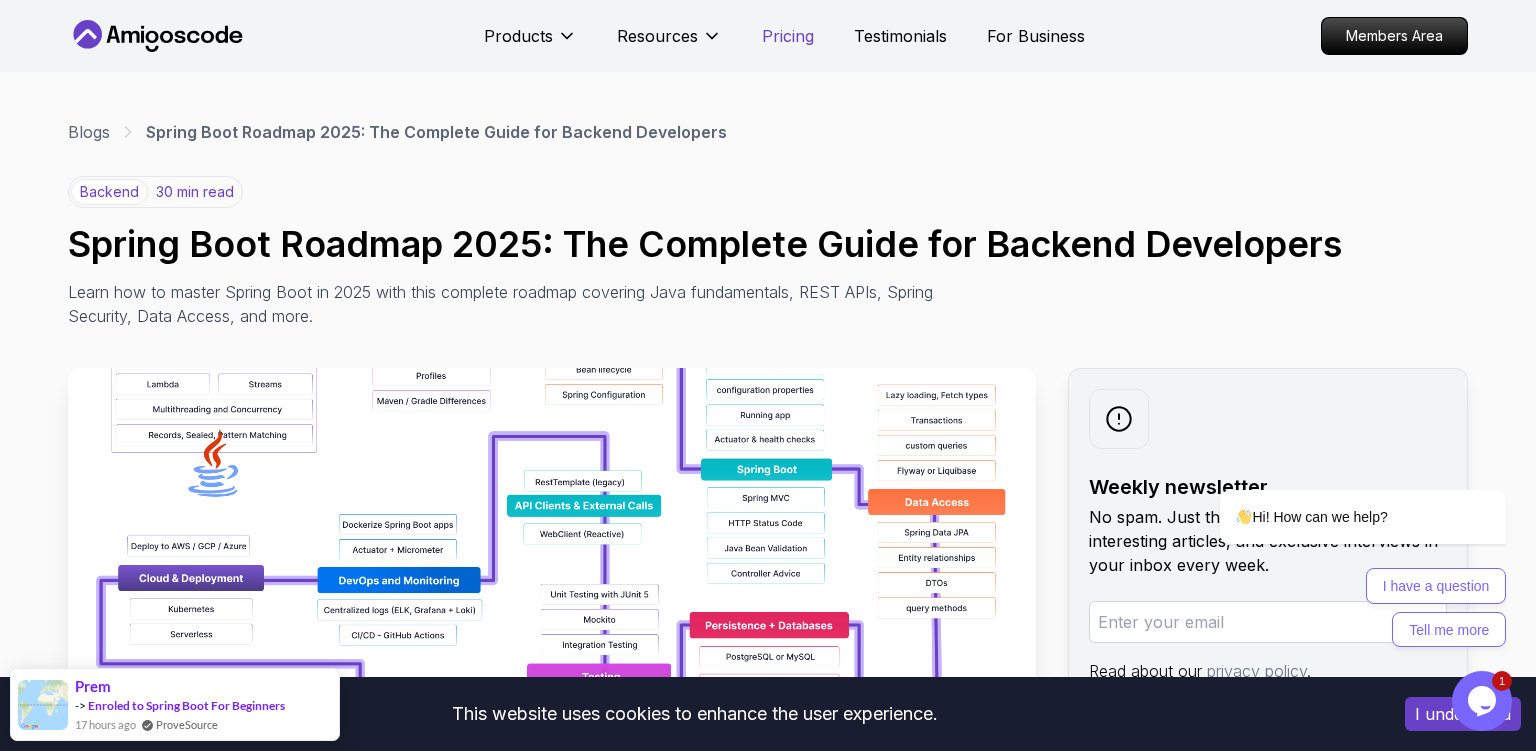 click on "Pricing" at bounding box center (788, 36) 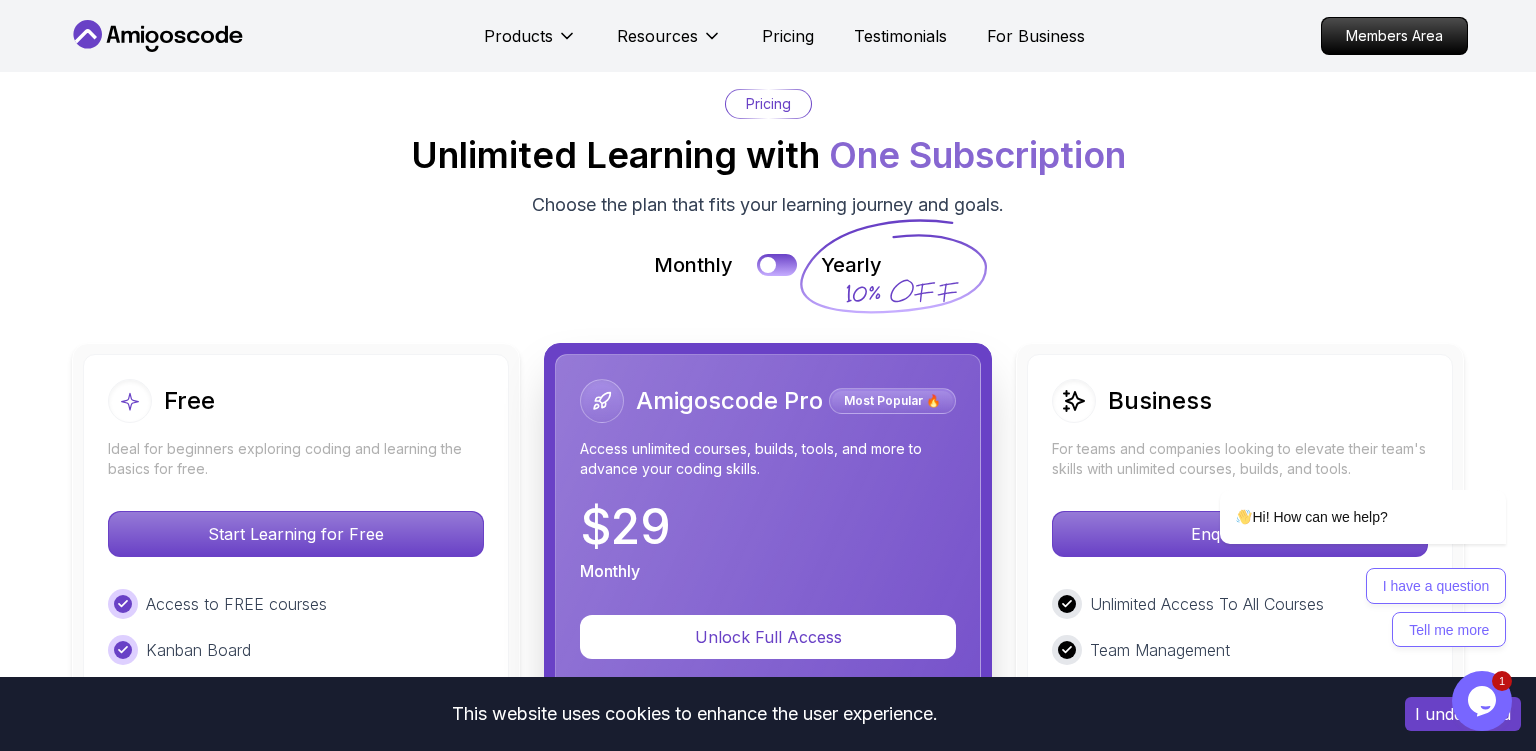 scroll, scrollTop: 4587, scrollLeft: 0, axis: vertical 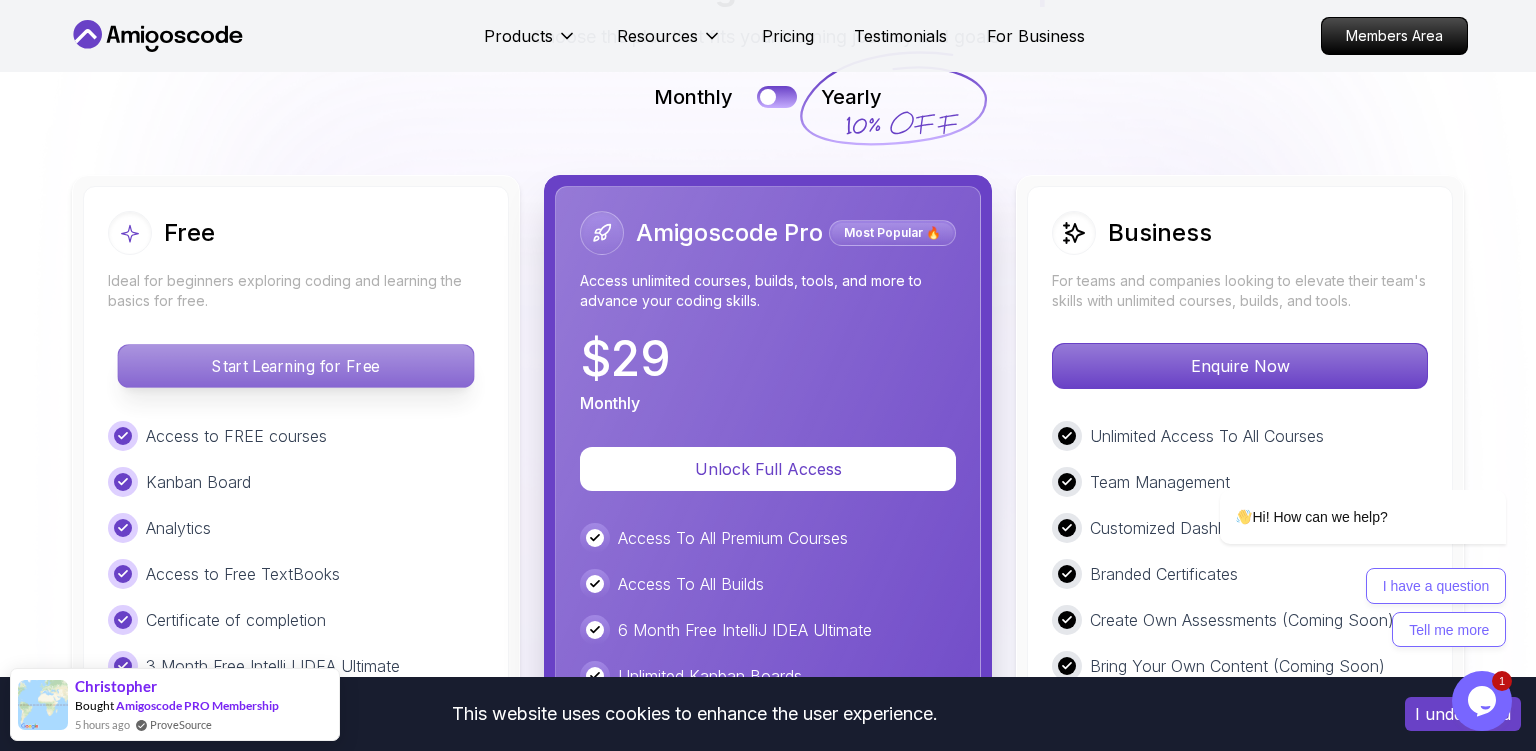 click on "Start Learning for Free" at bounding box center [295, 366] 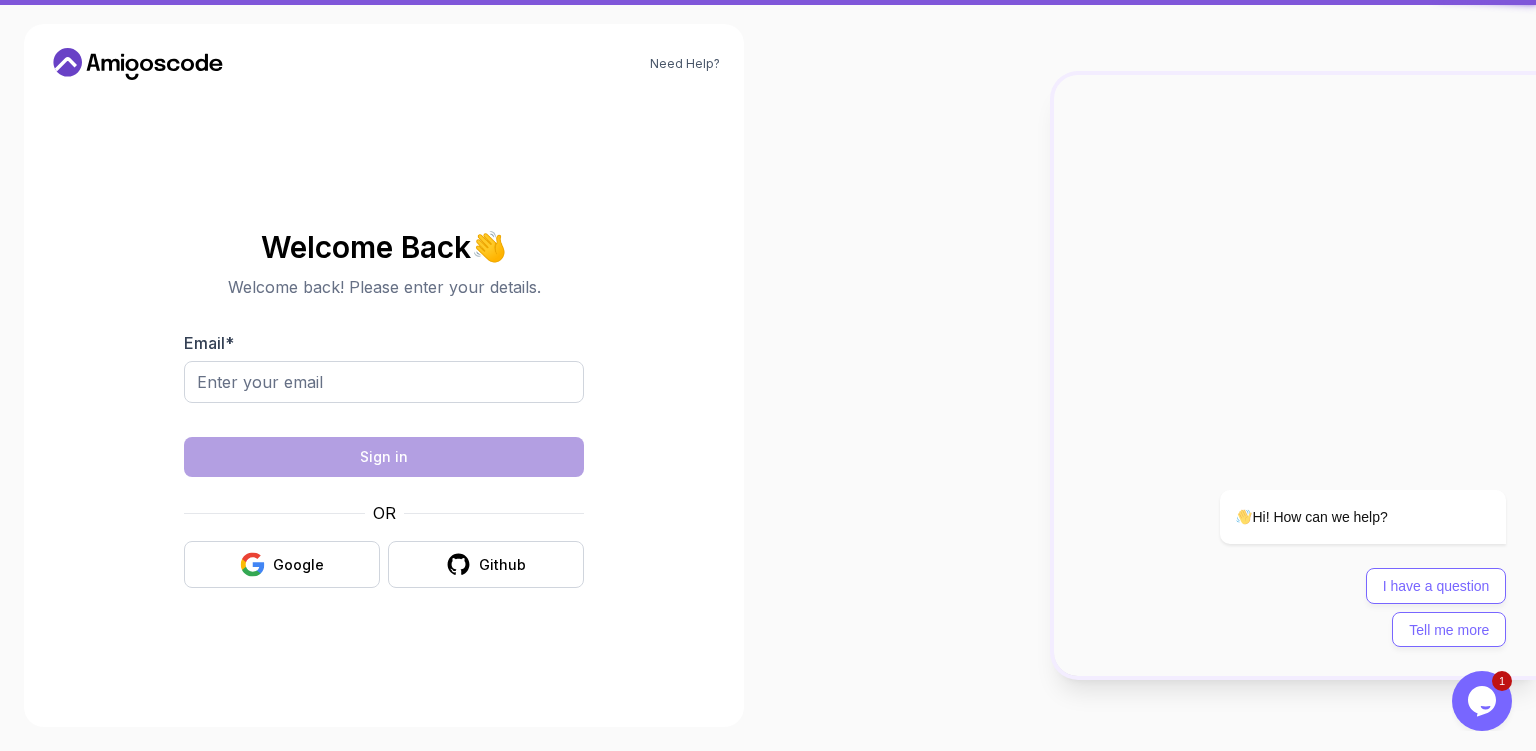 scroll, scrollTop: 0, scrollLeft: 0, axis: both 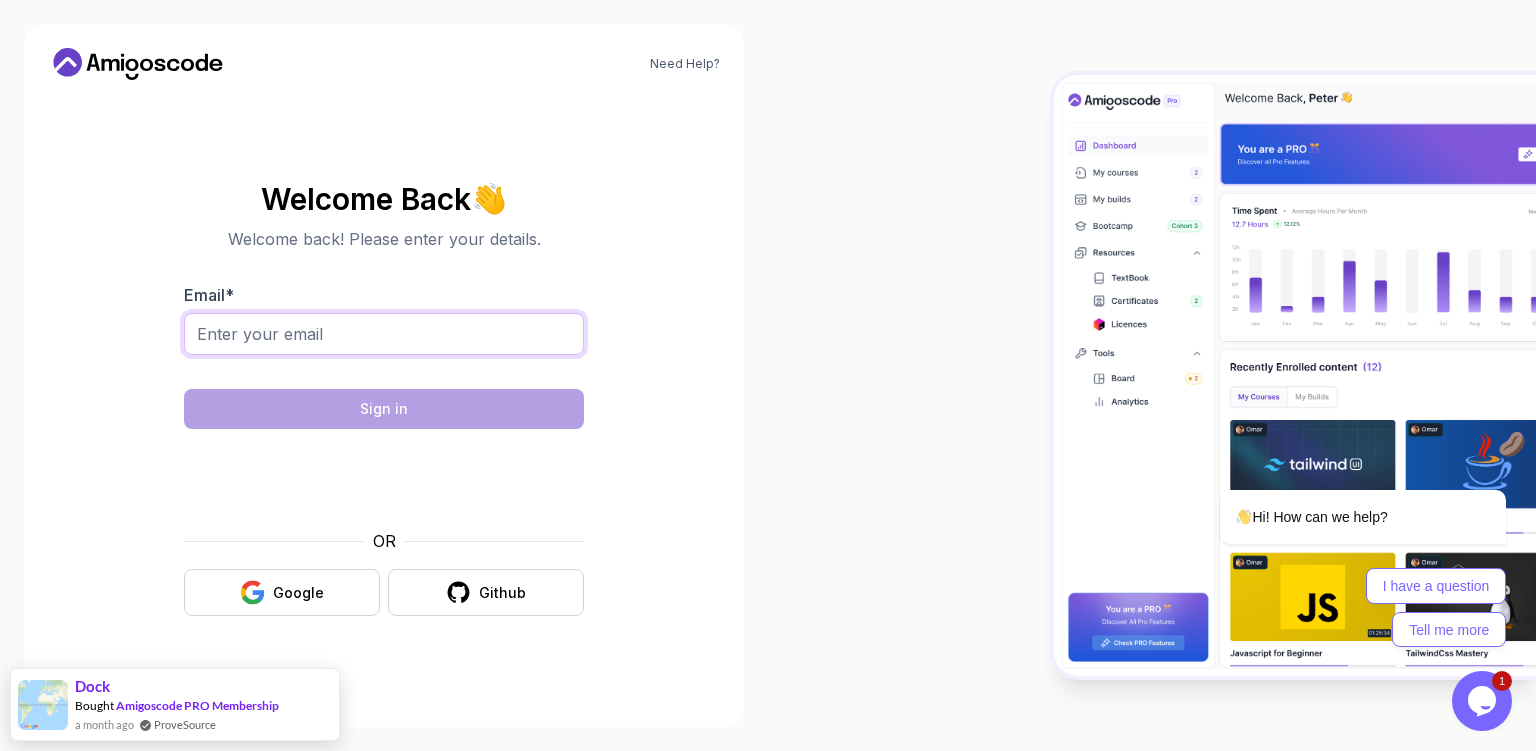 click on "Email *" at bounding box center (384, 334) 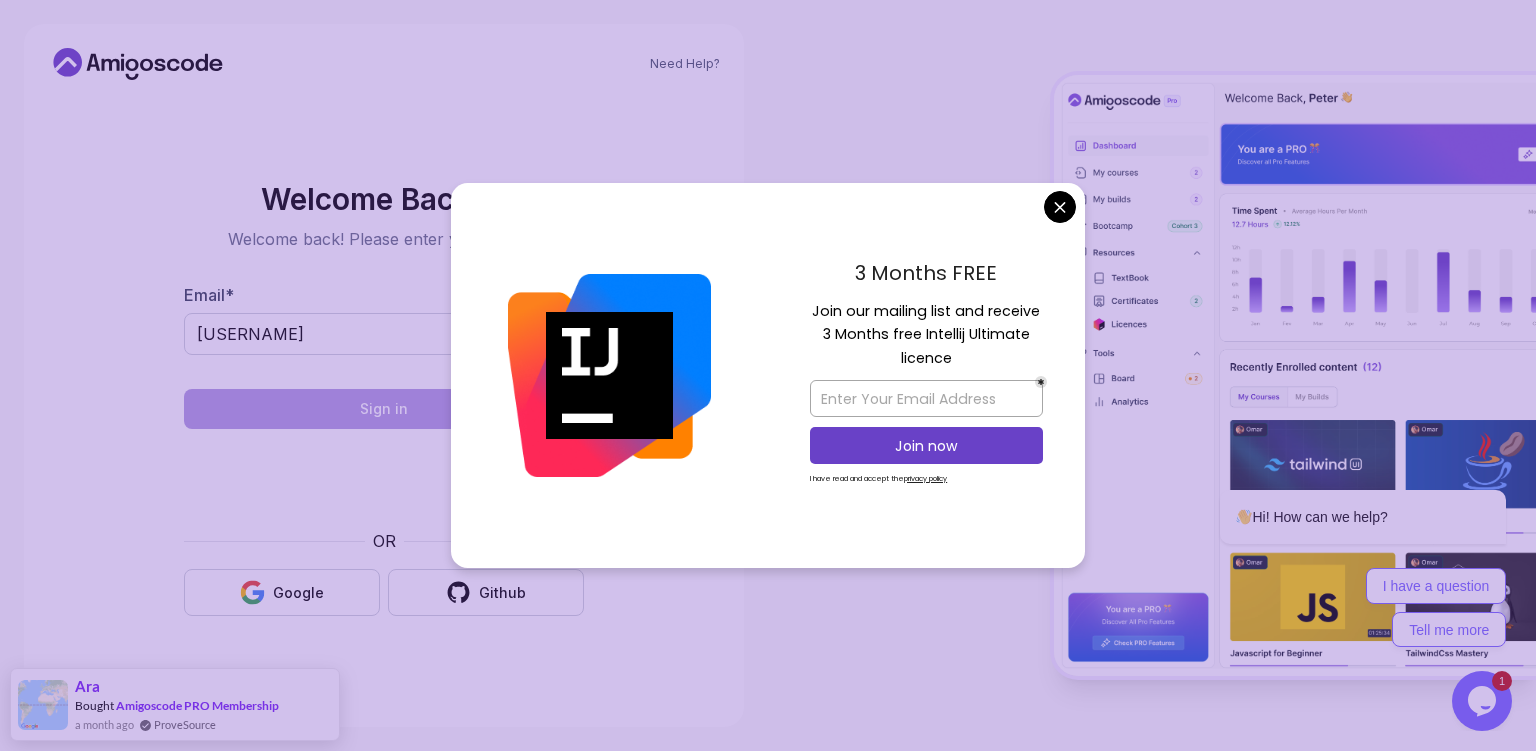 click on "Need Help? Welcome Back 👋 Welcome back! Please enter your details. Email * [EMAIL] Sign in OR Google Github
[PERSON] Bought   Amigoscode PRO Membership a month ago    ProveSource" at bounding box center [768, 375] 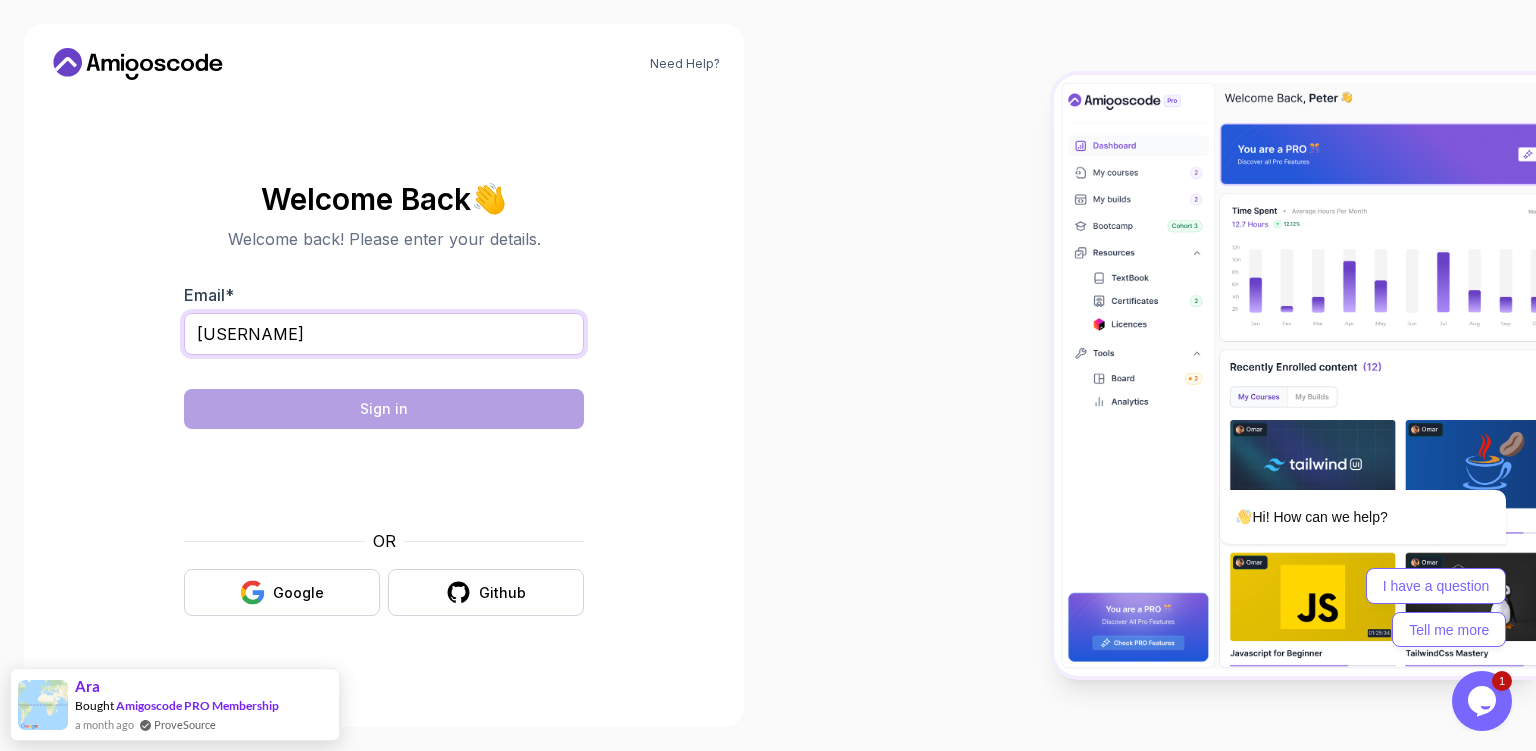 click on "[USERNAME]" at bounding box center [384, 334] 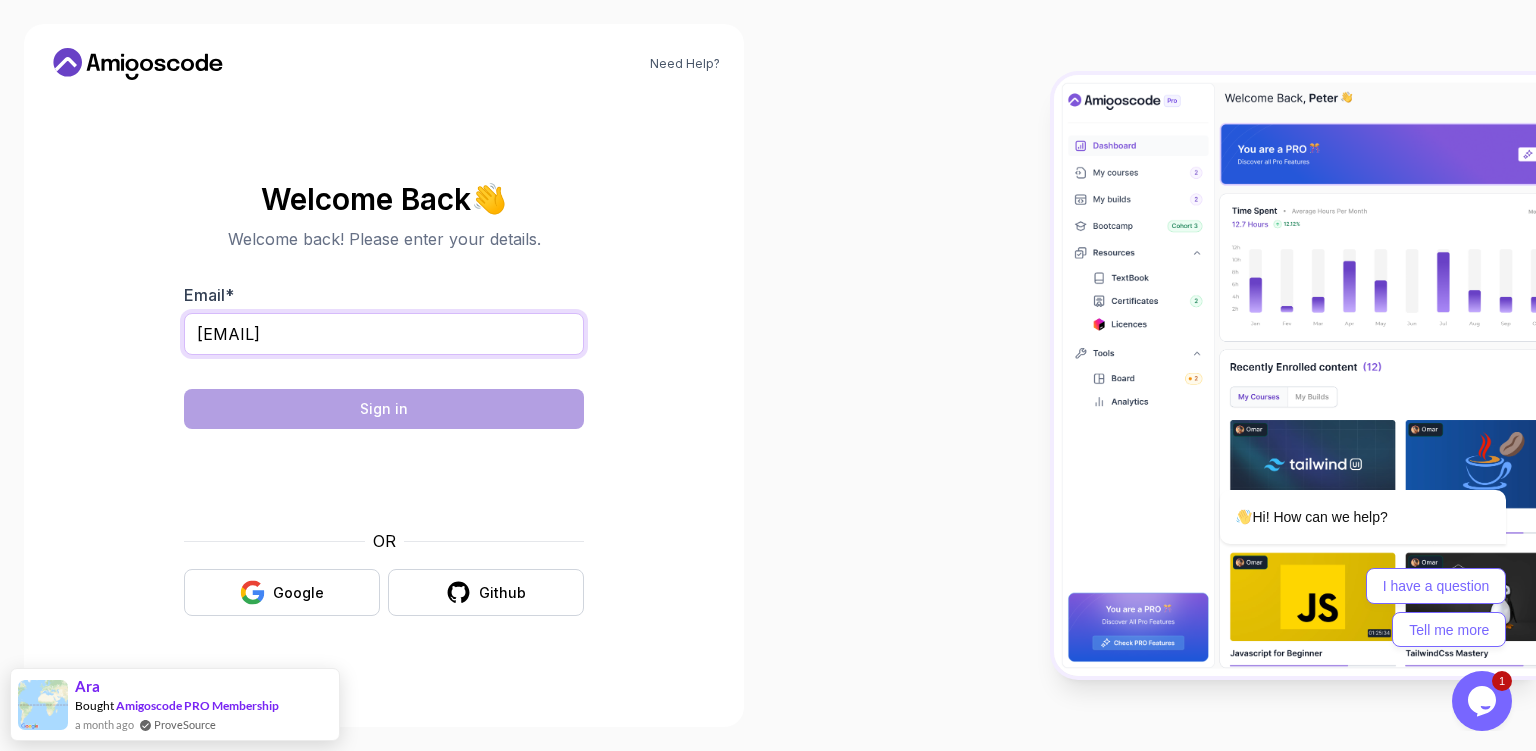 type on "[EMAIL]" 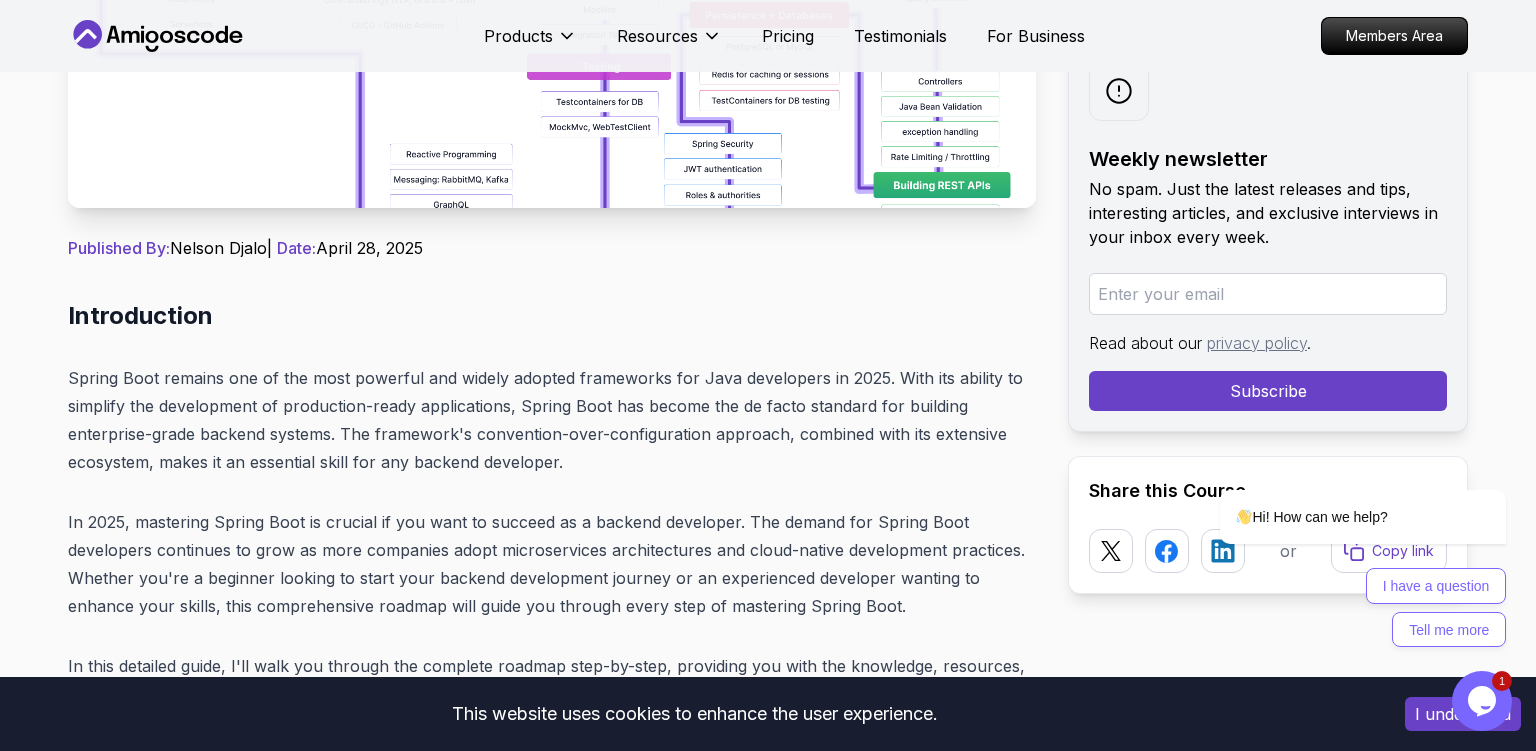 scroll, scrollTop: 0, scrollLeft: 0, axis: both 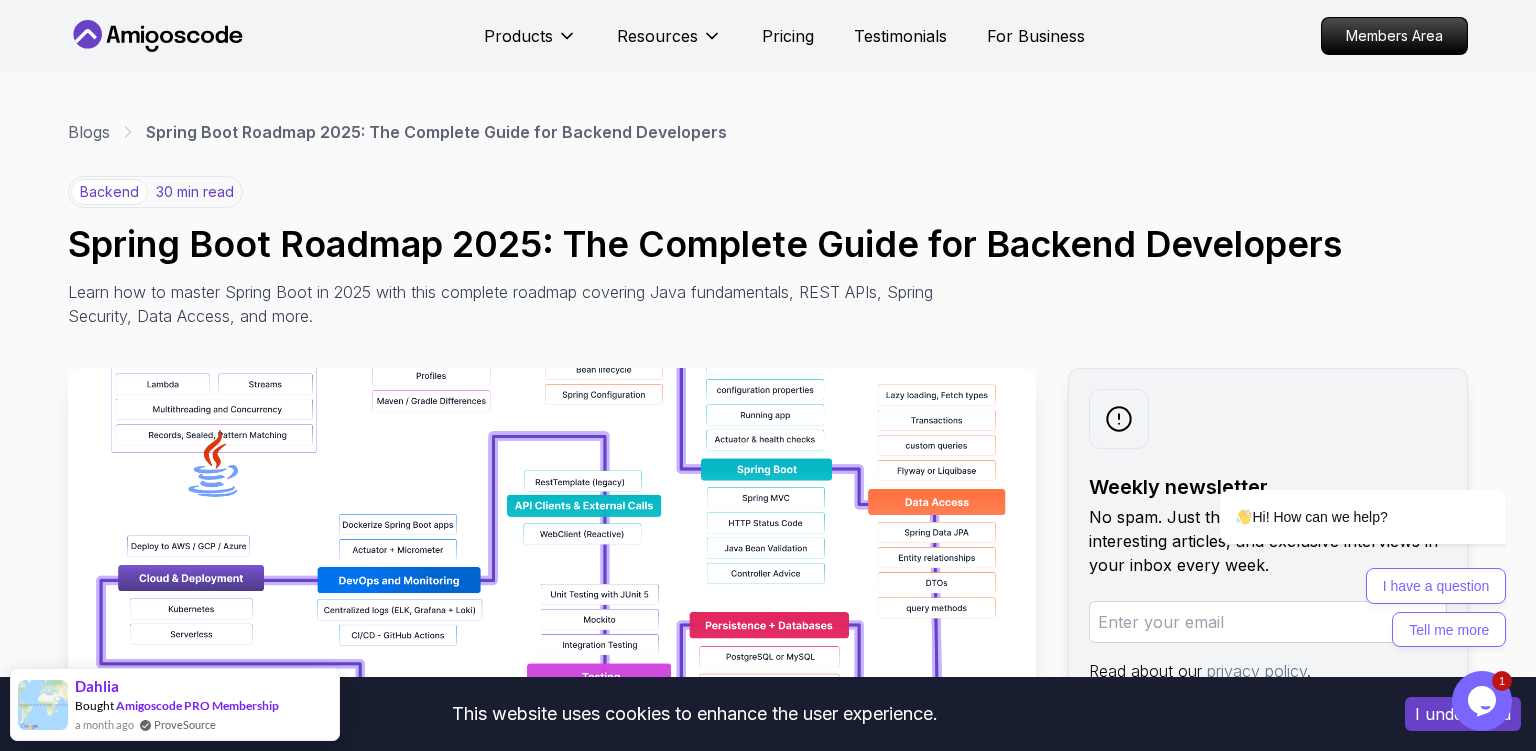 click 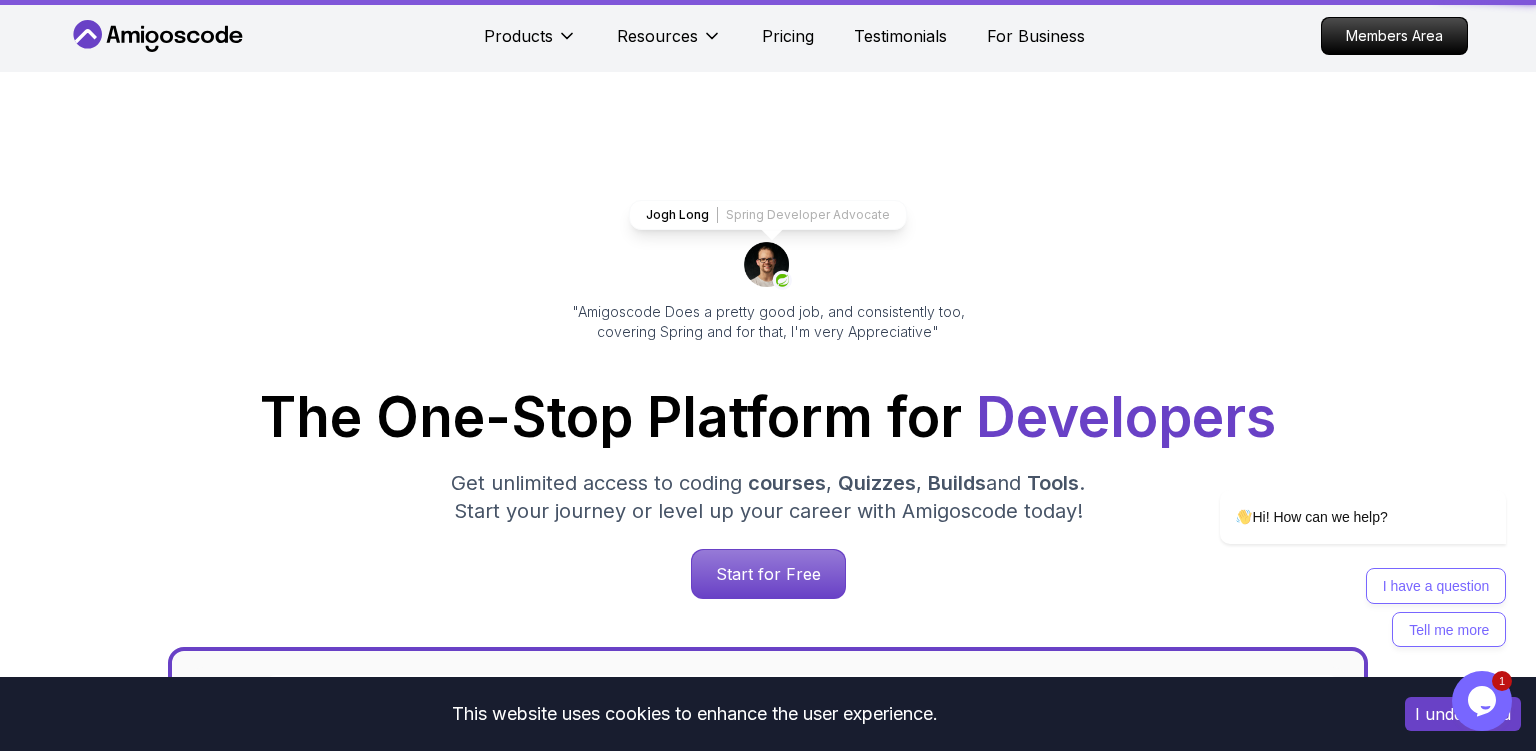 scroll, scrollTop: 422, scrollLeft: 0, axis: vertical 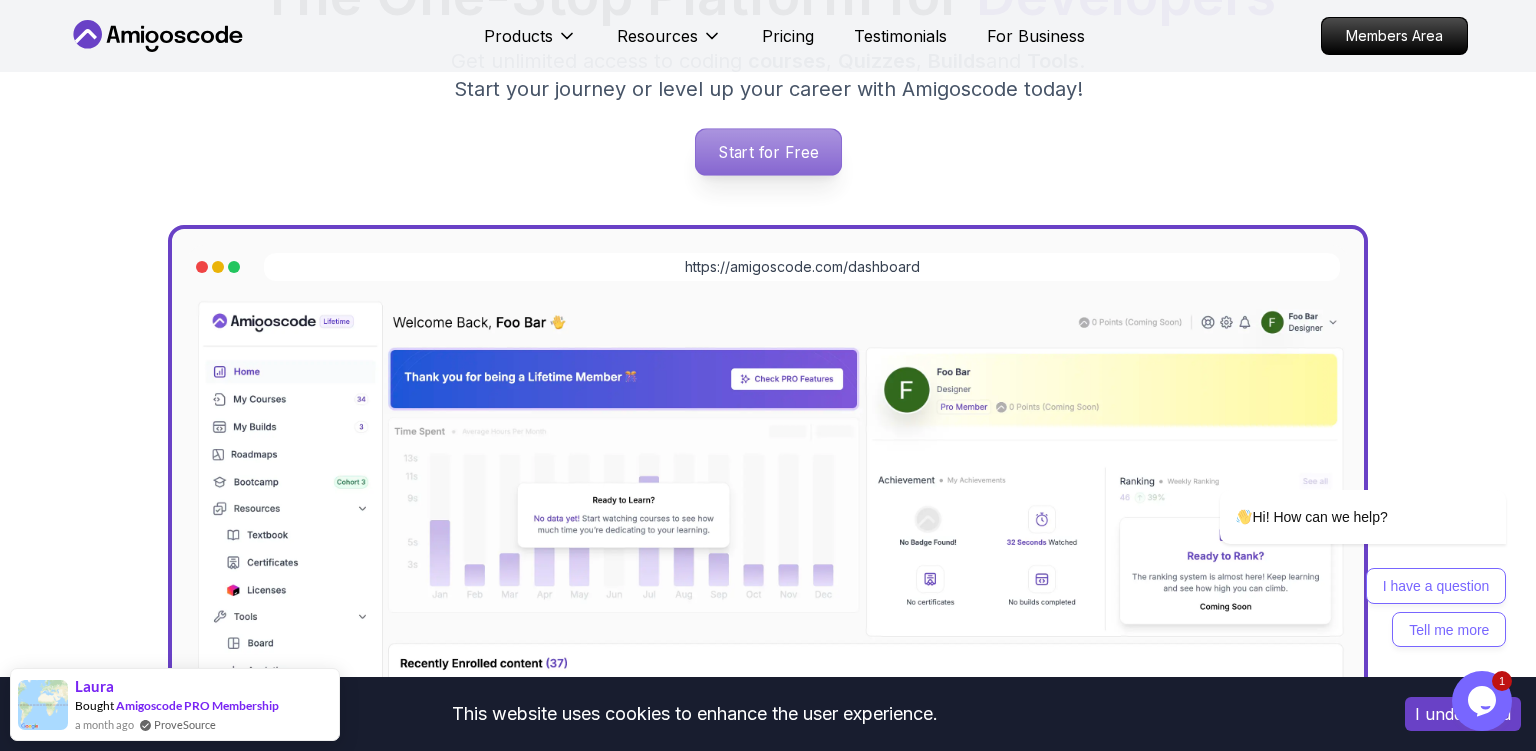 click on "Start for Free" at bounding box center (767, 152) 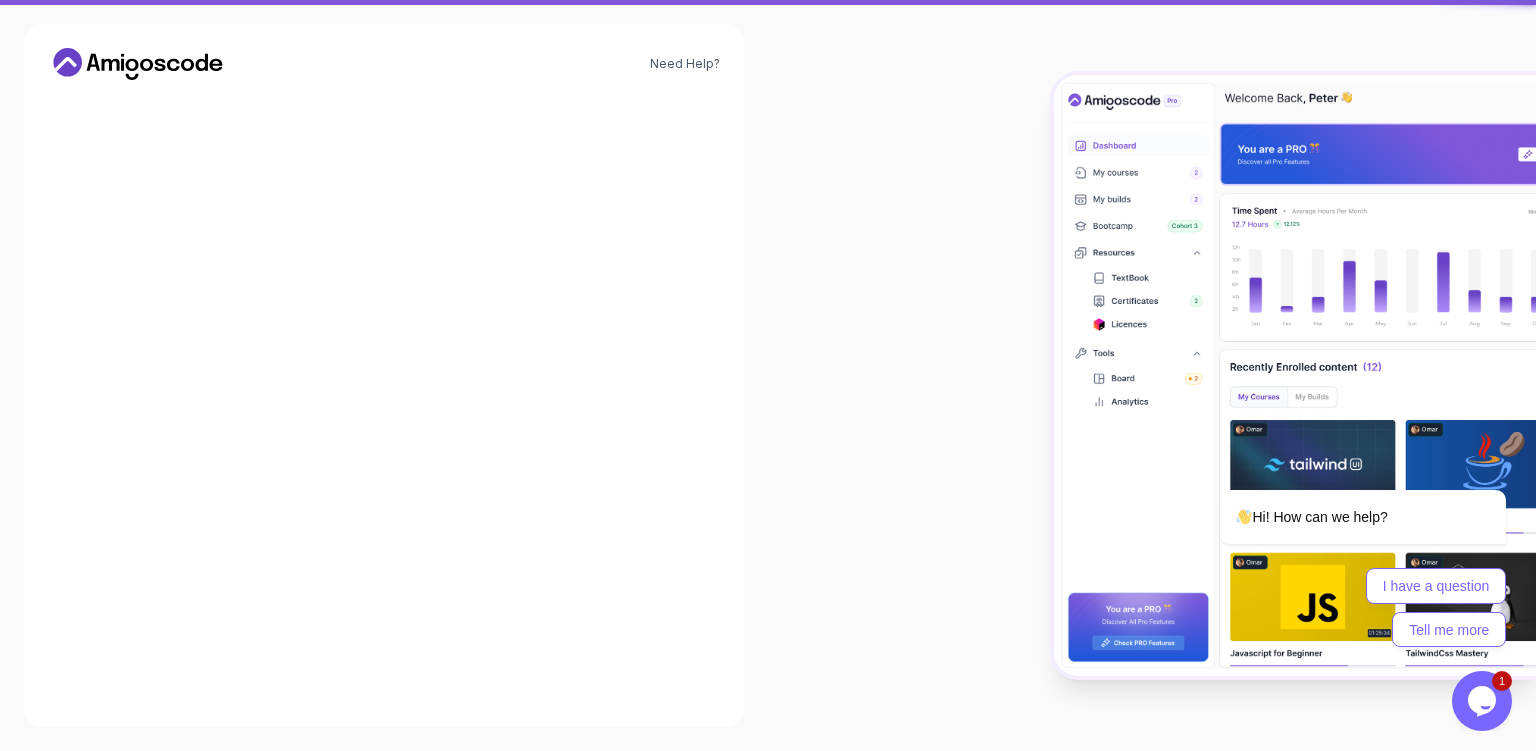 scroll, scrollTop: 0, scrollLeft: 0, axis: both 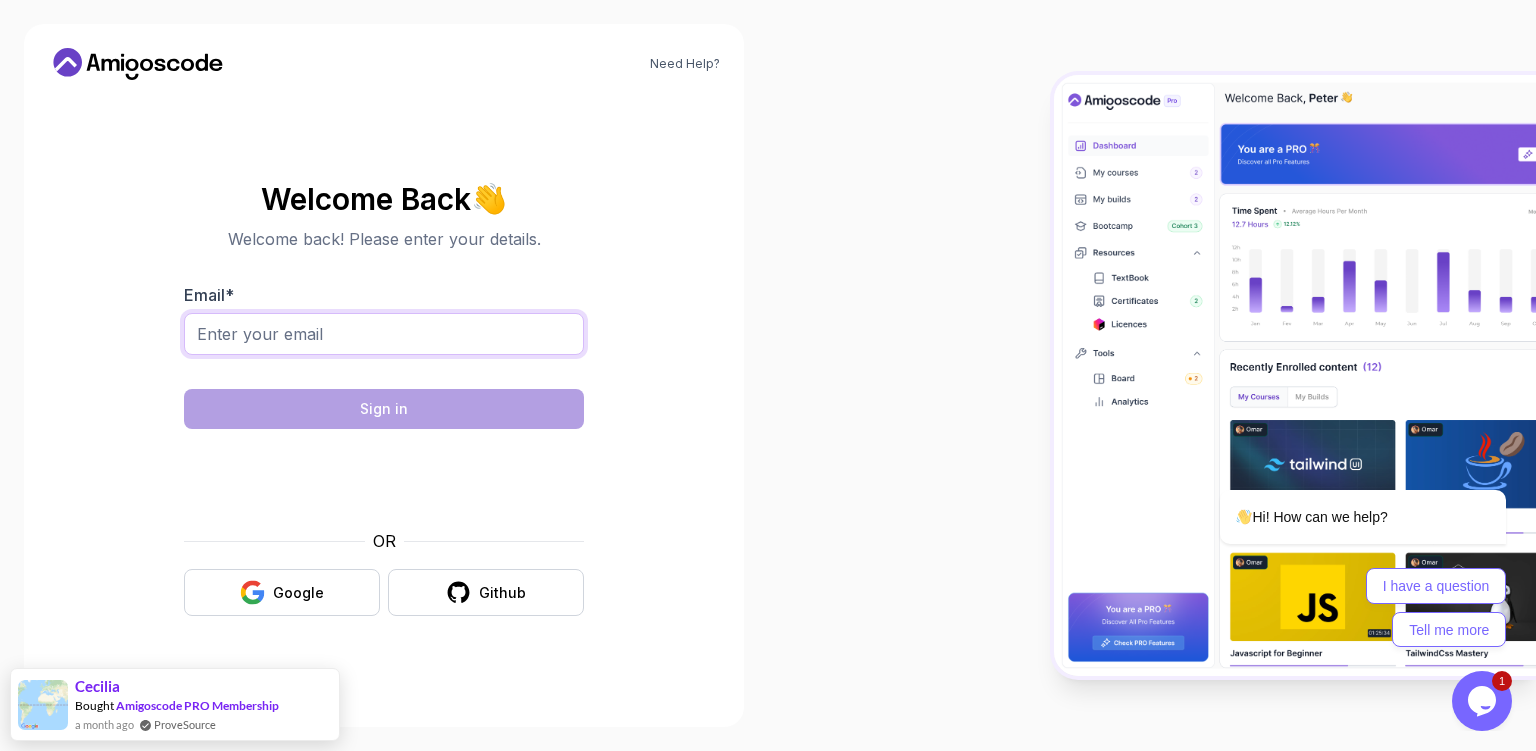 click on "Email *" at bounding box center (384, 334) 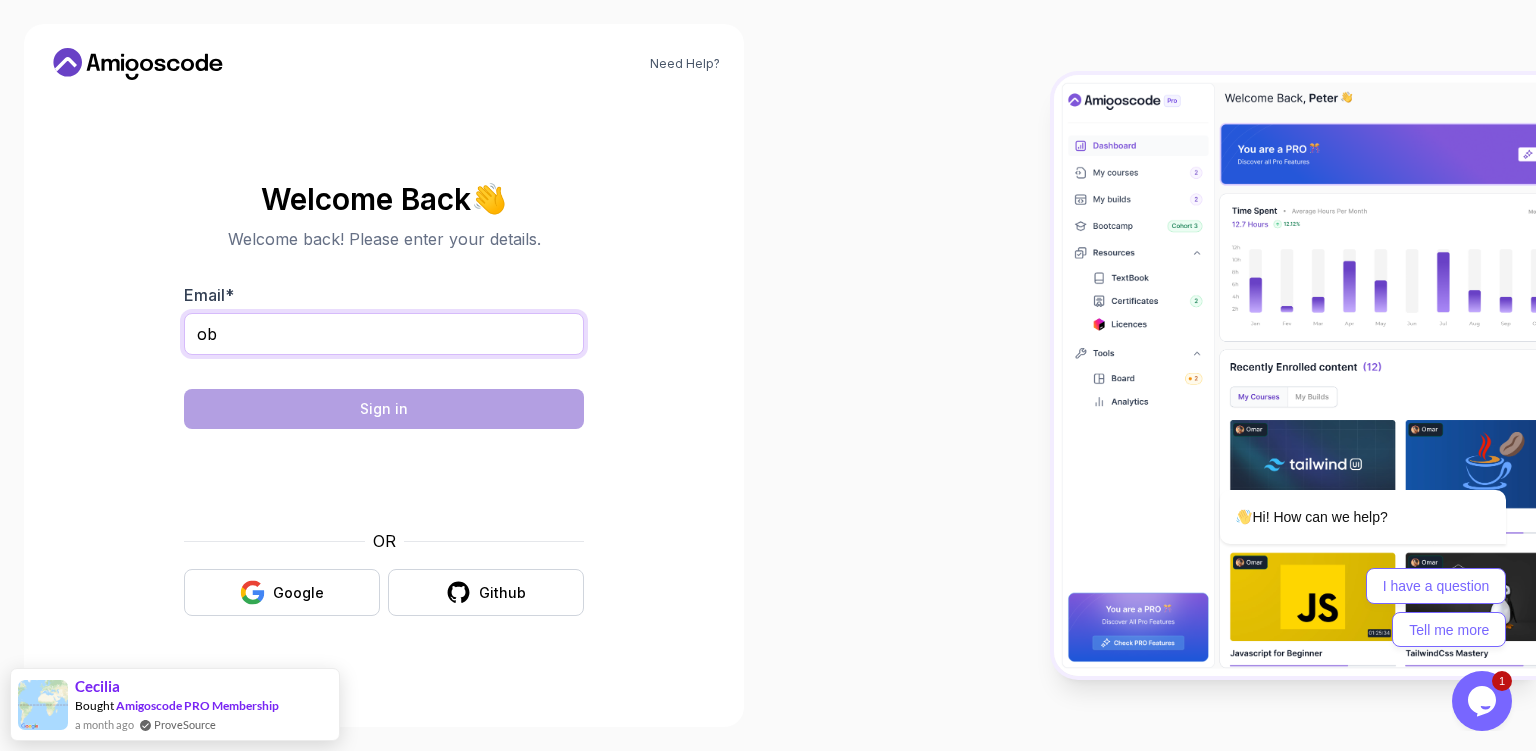 type on "o" 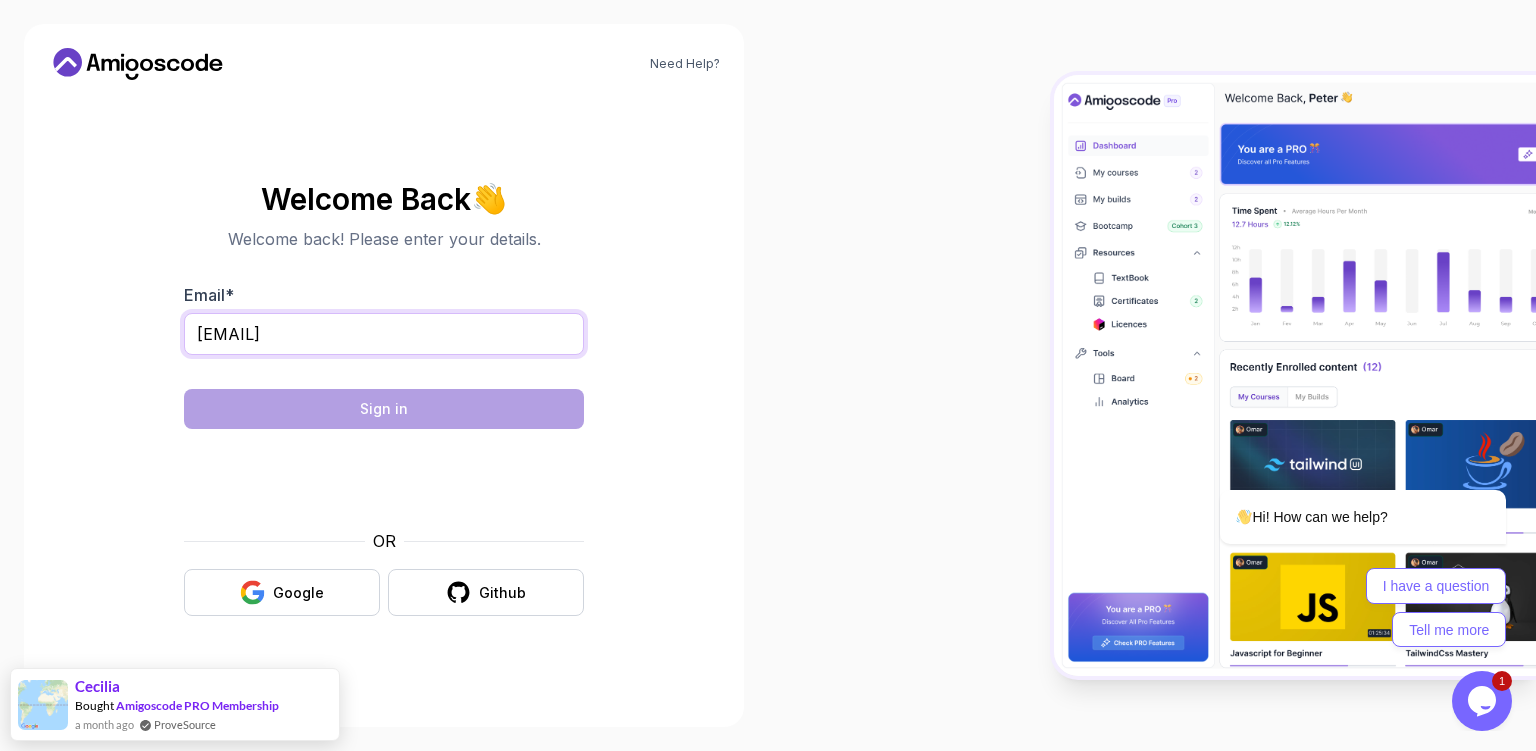 type on "[EMAIL]" 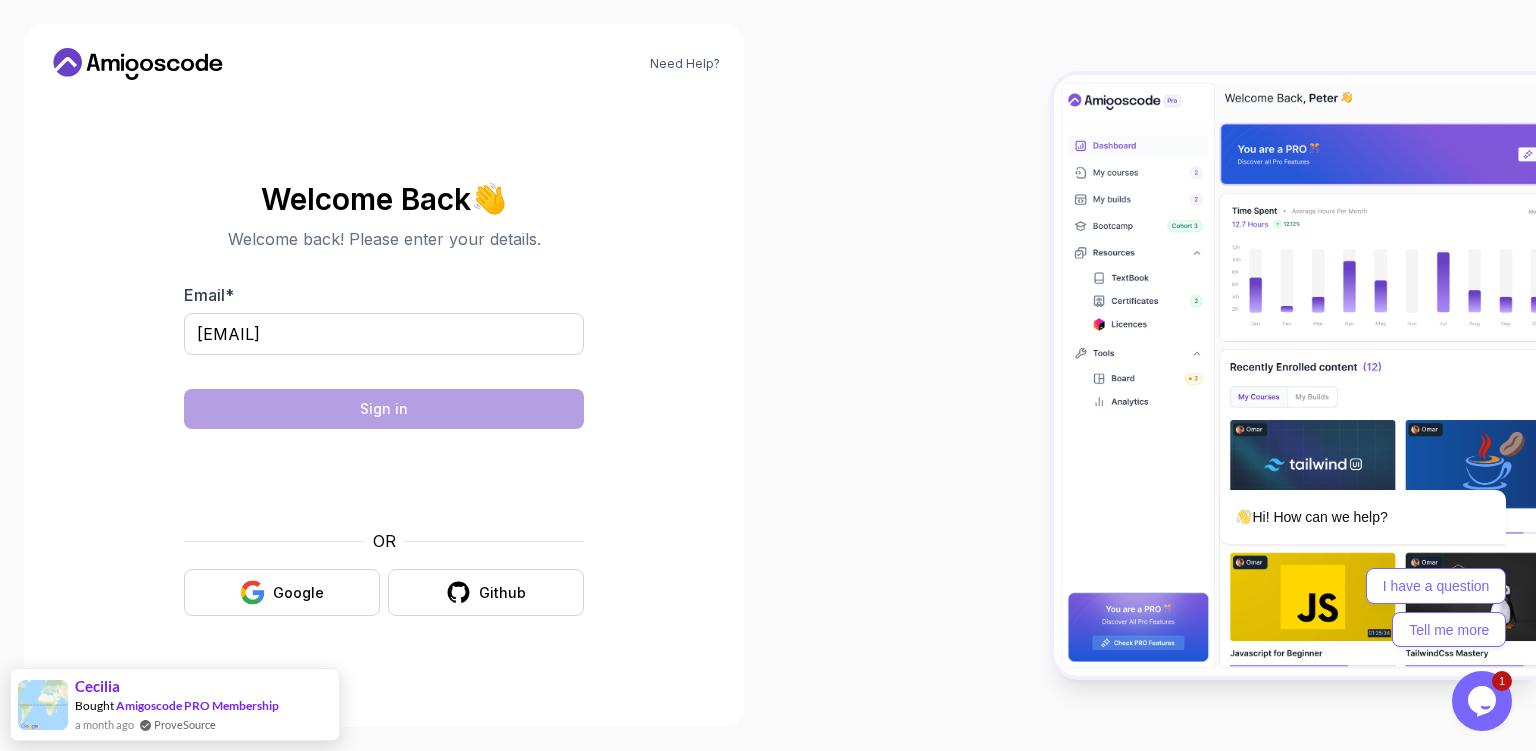 click at bounding box center [1152, 375] 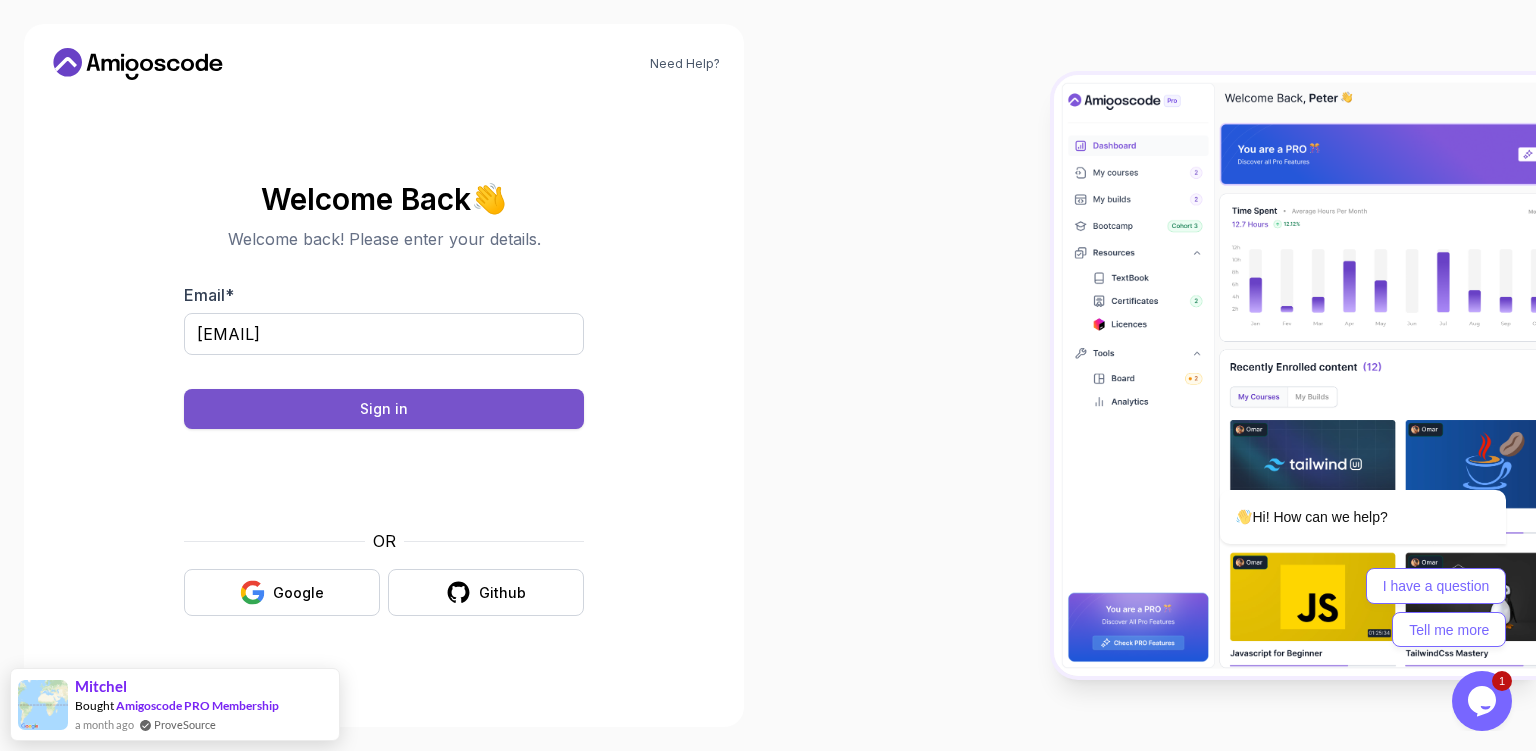 click on "Sign in" at bounding box center (384, 409) 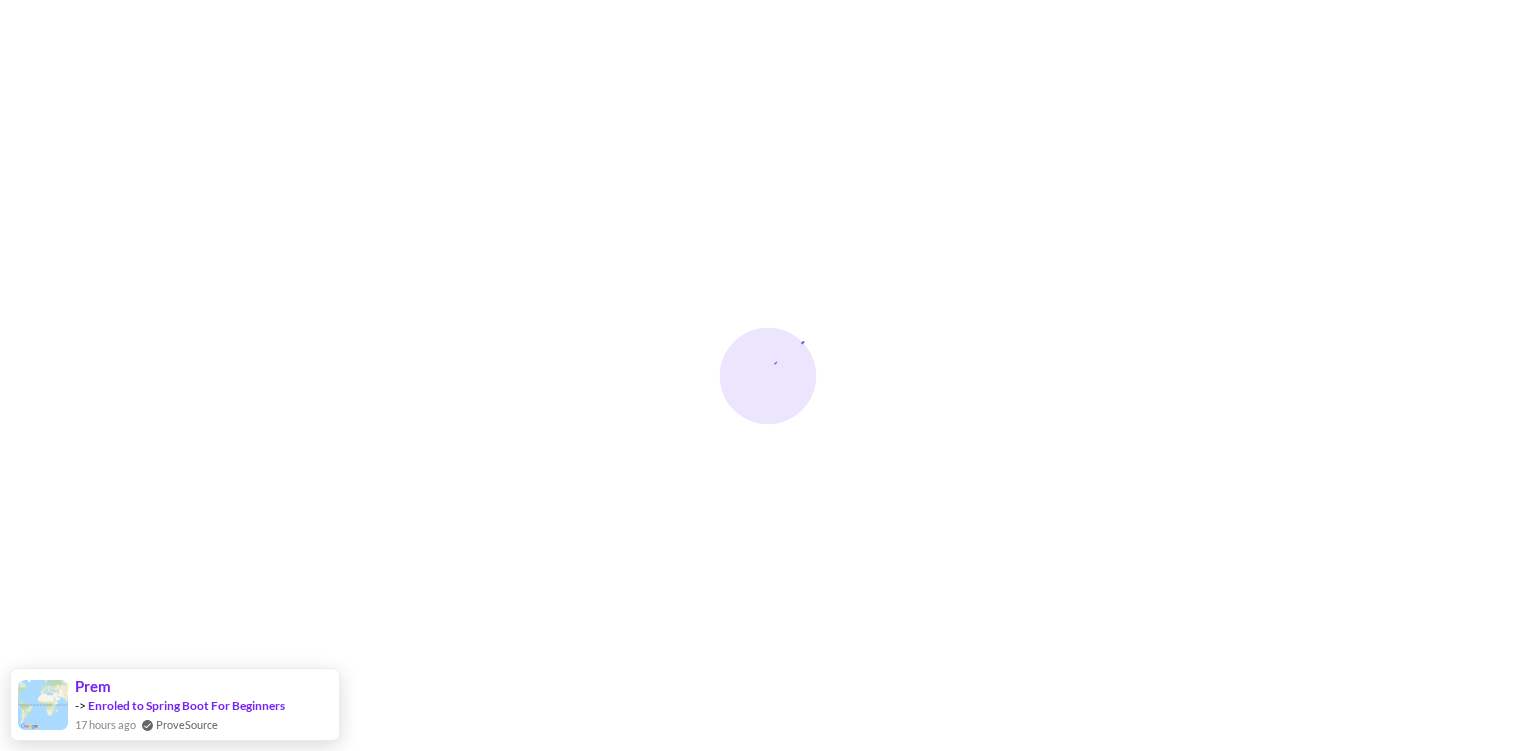 scroll, scrollTop: 0, scrollLeft: 0, axis: both 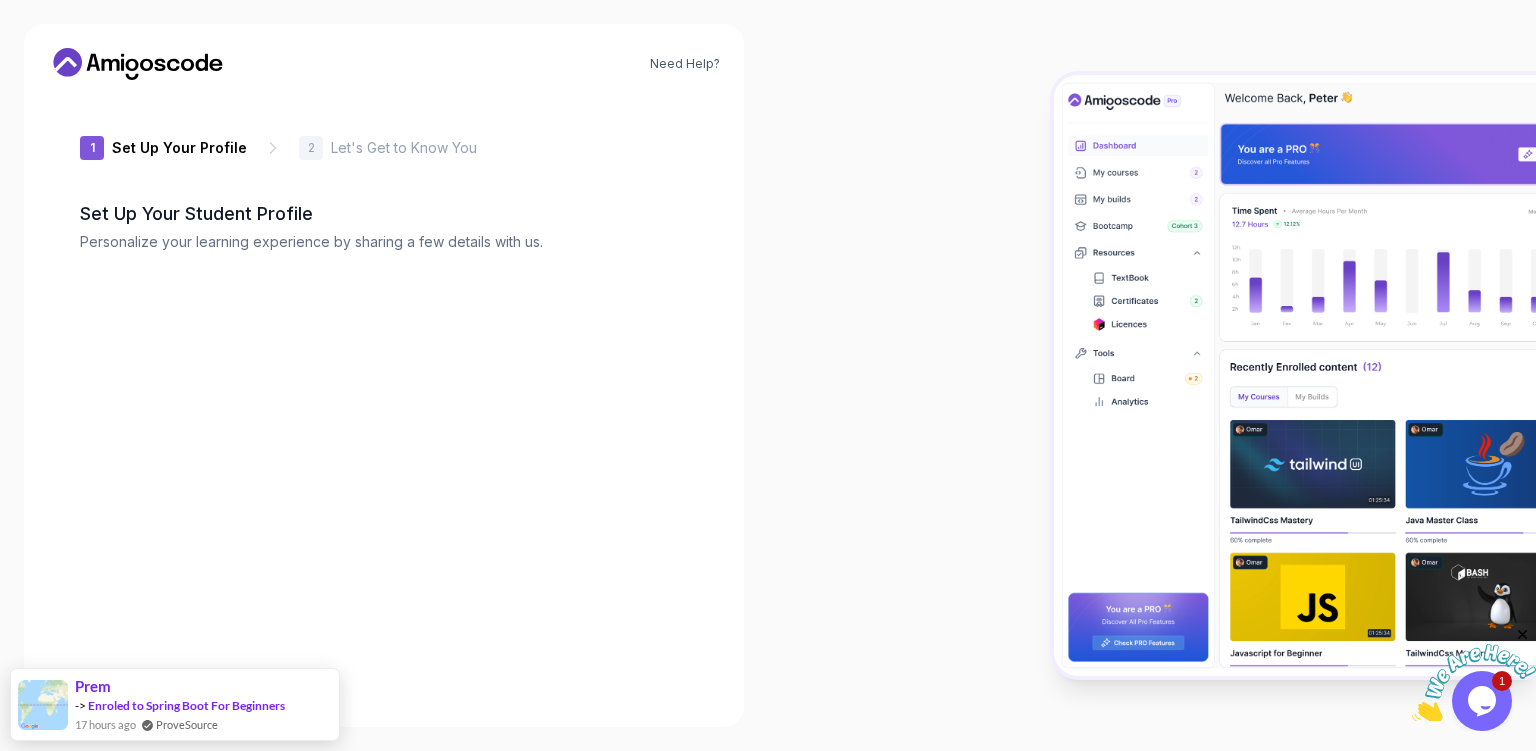 type on "loftyfalcon89b0e" 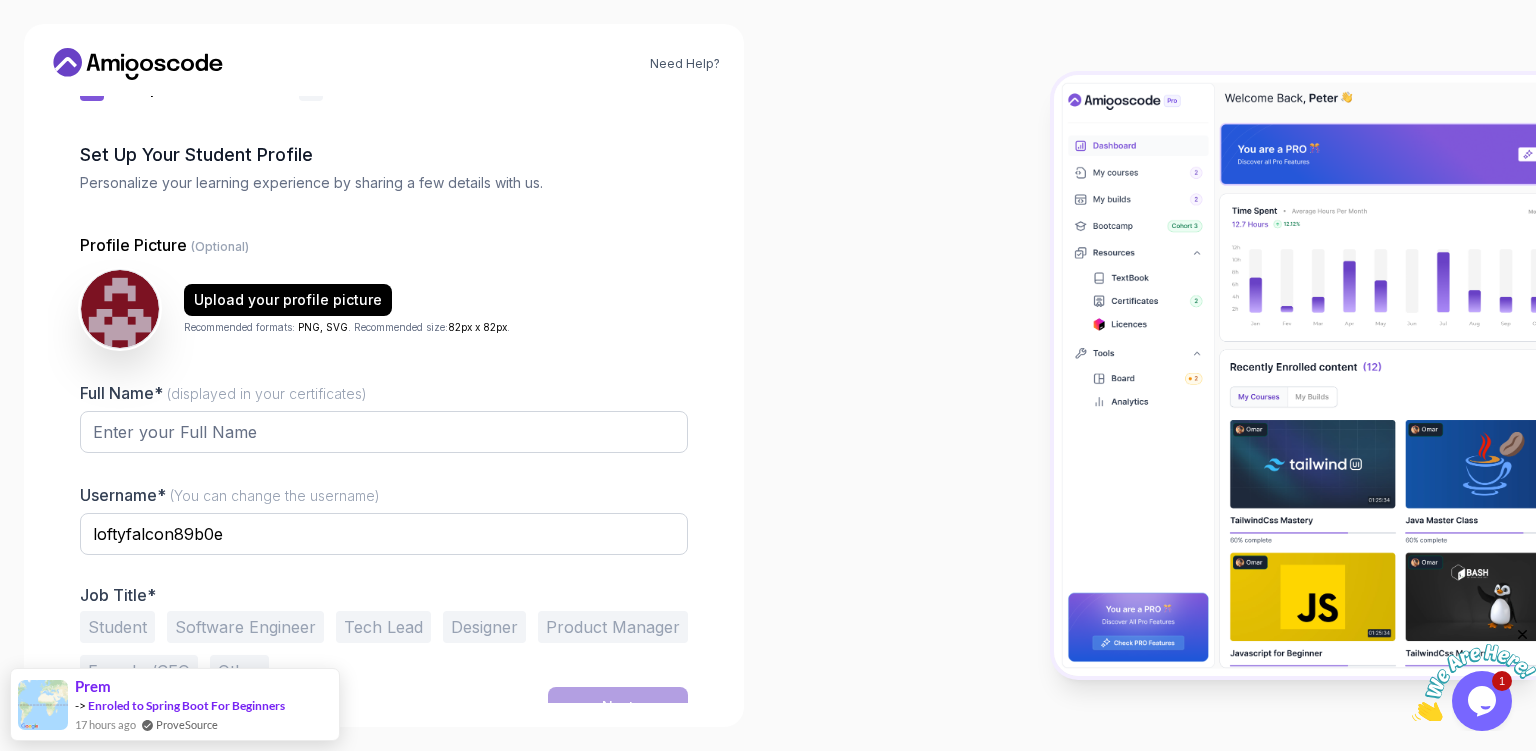 scroll, scrollTop: 82, scrollLeft: 0, axis: vertical 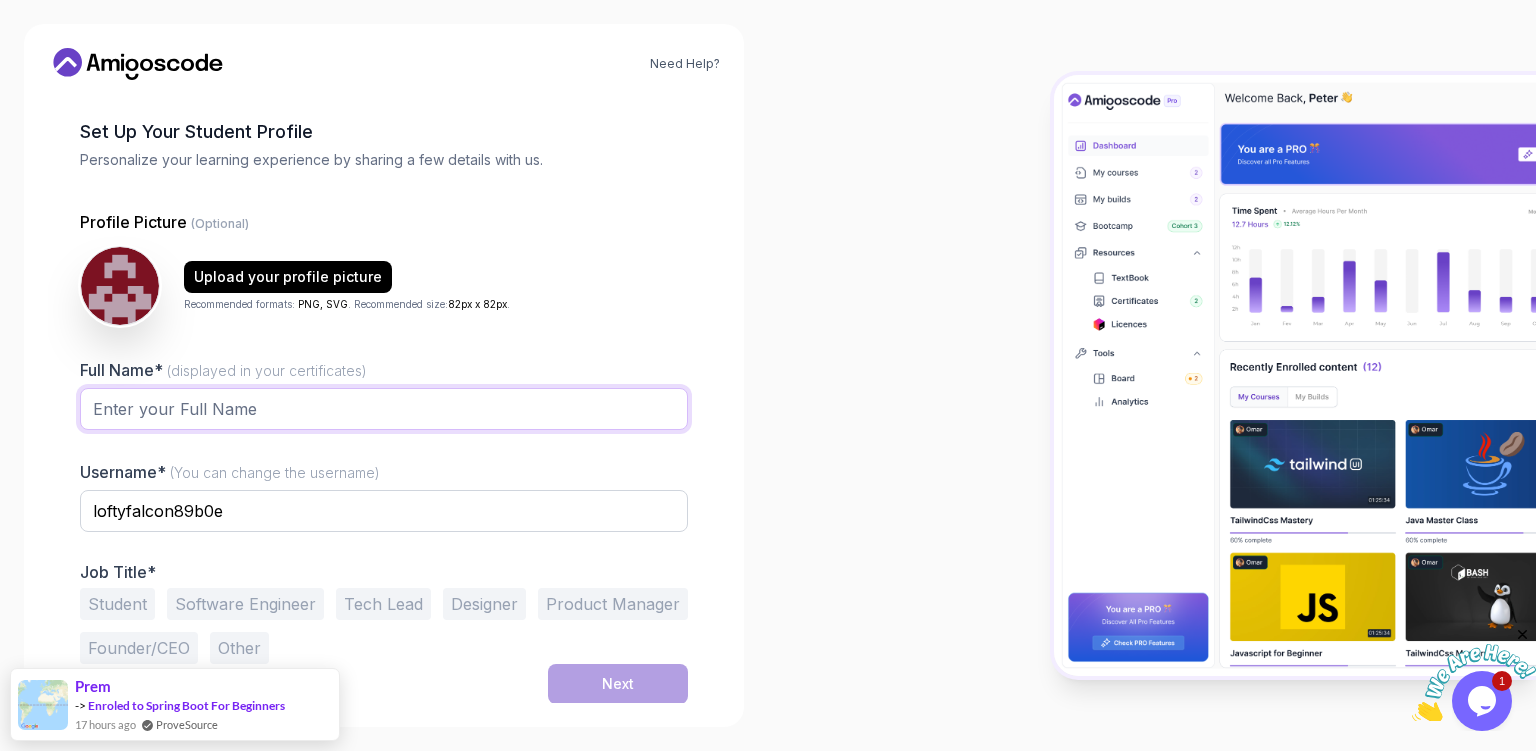 click on "Full Name*   (displayed in your certificates)" at bounding box center [384, 409] 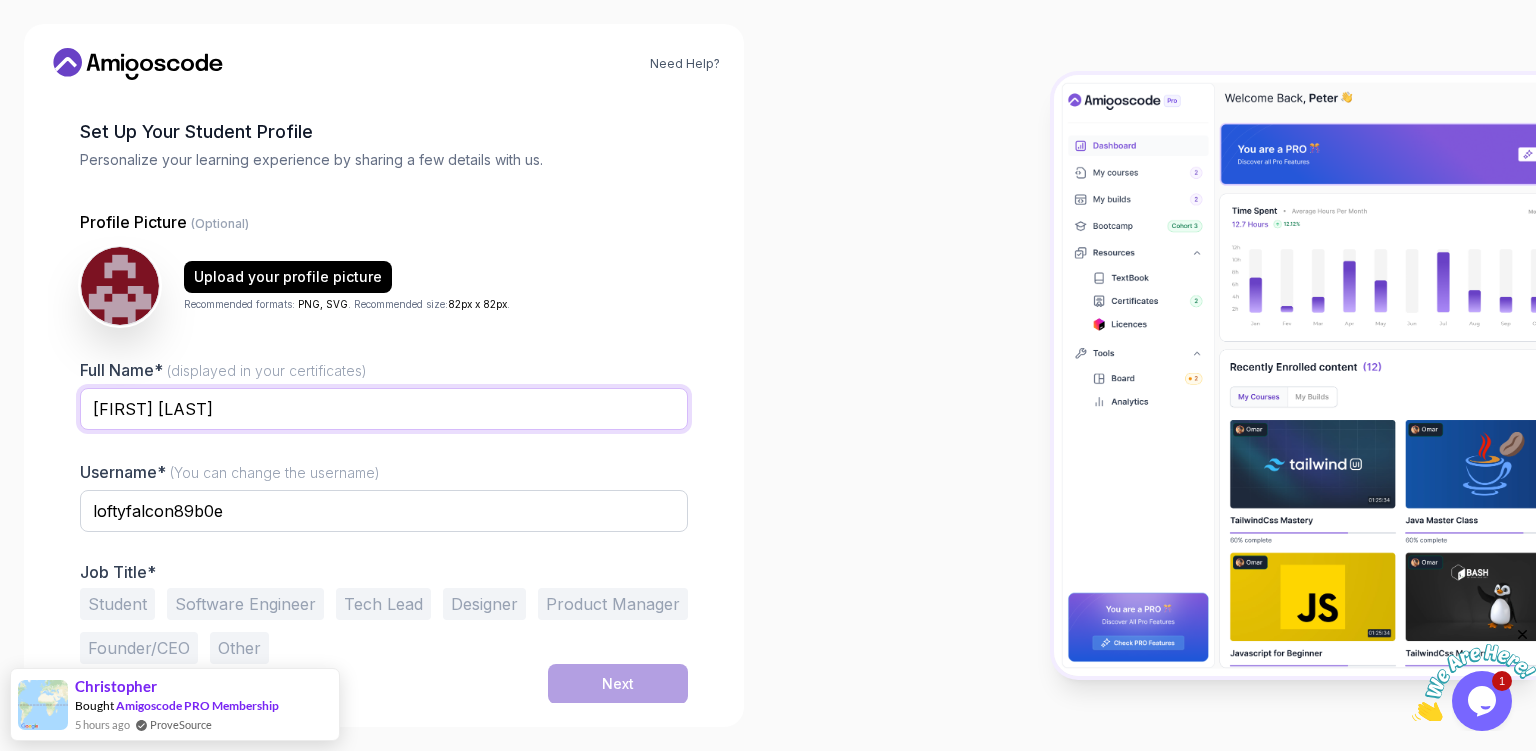 type on "[FIRST] [LAST]" 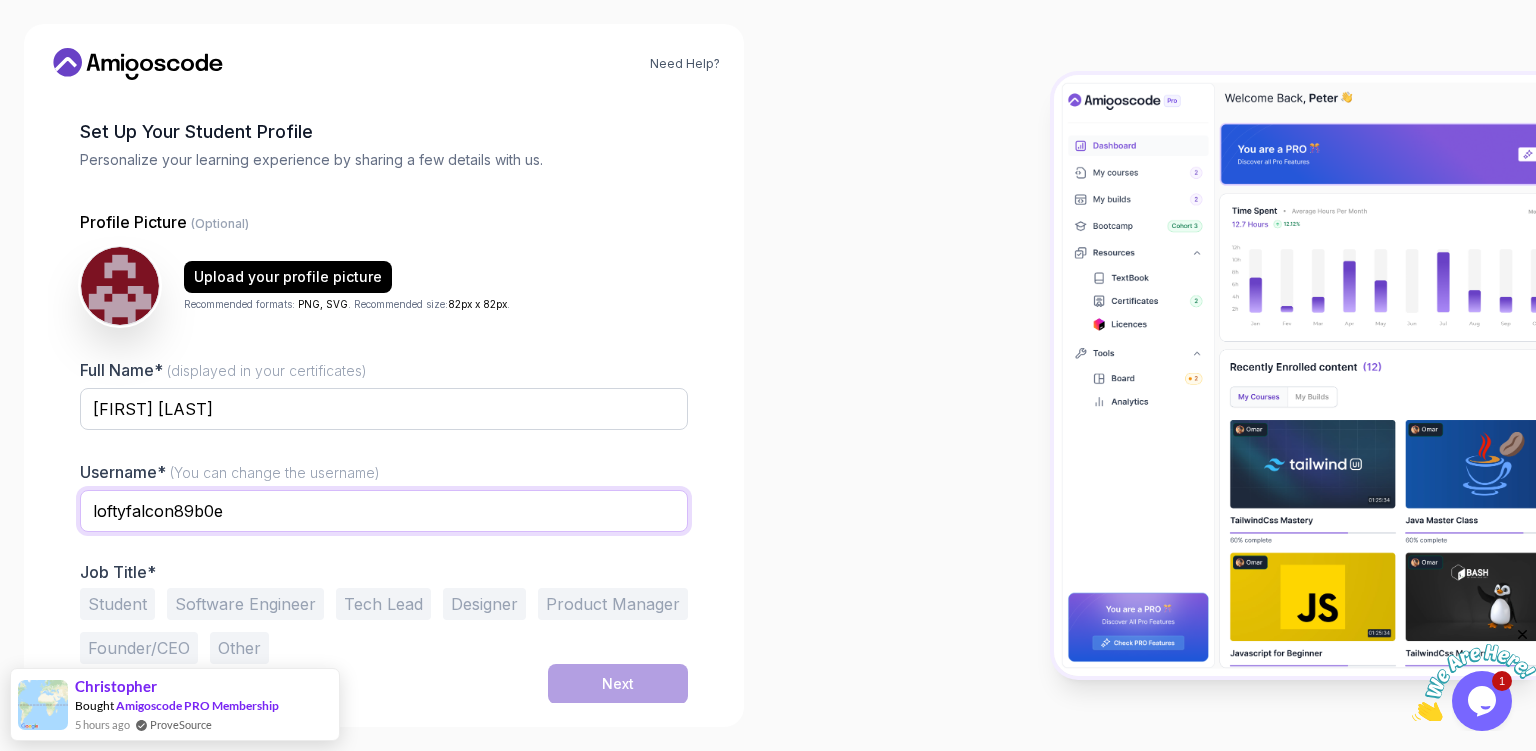 drag, startPoint x: 238, startPoint y: 514, endPoint x: 0, endPoint y: 514, distance: 238 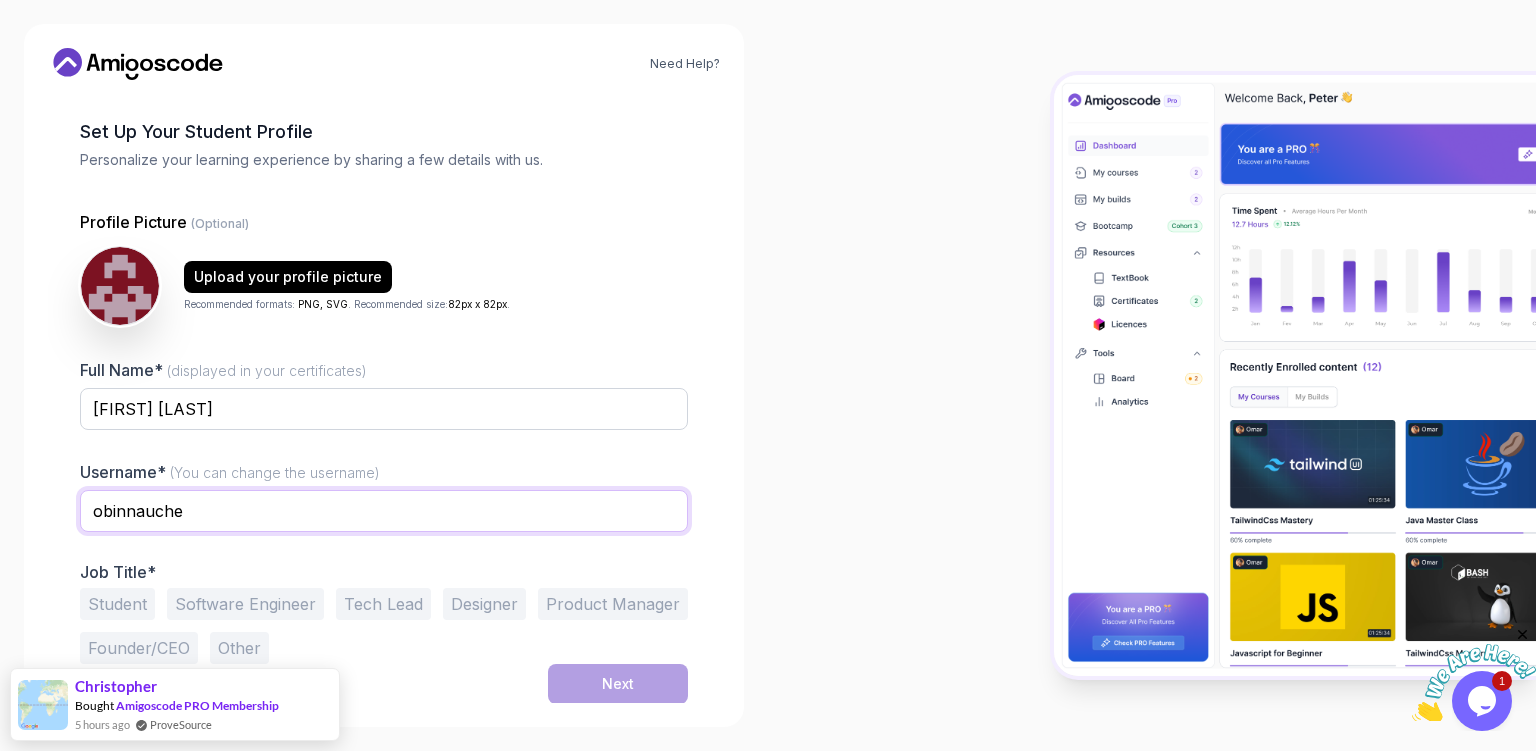 type on "obinnauche" 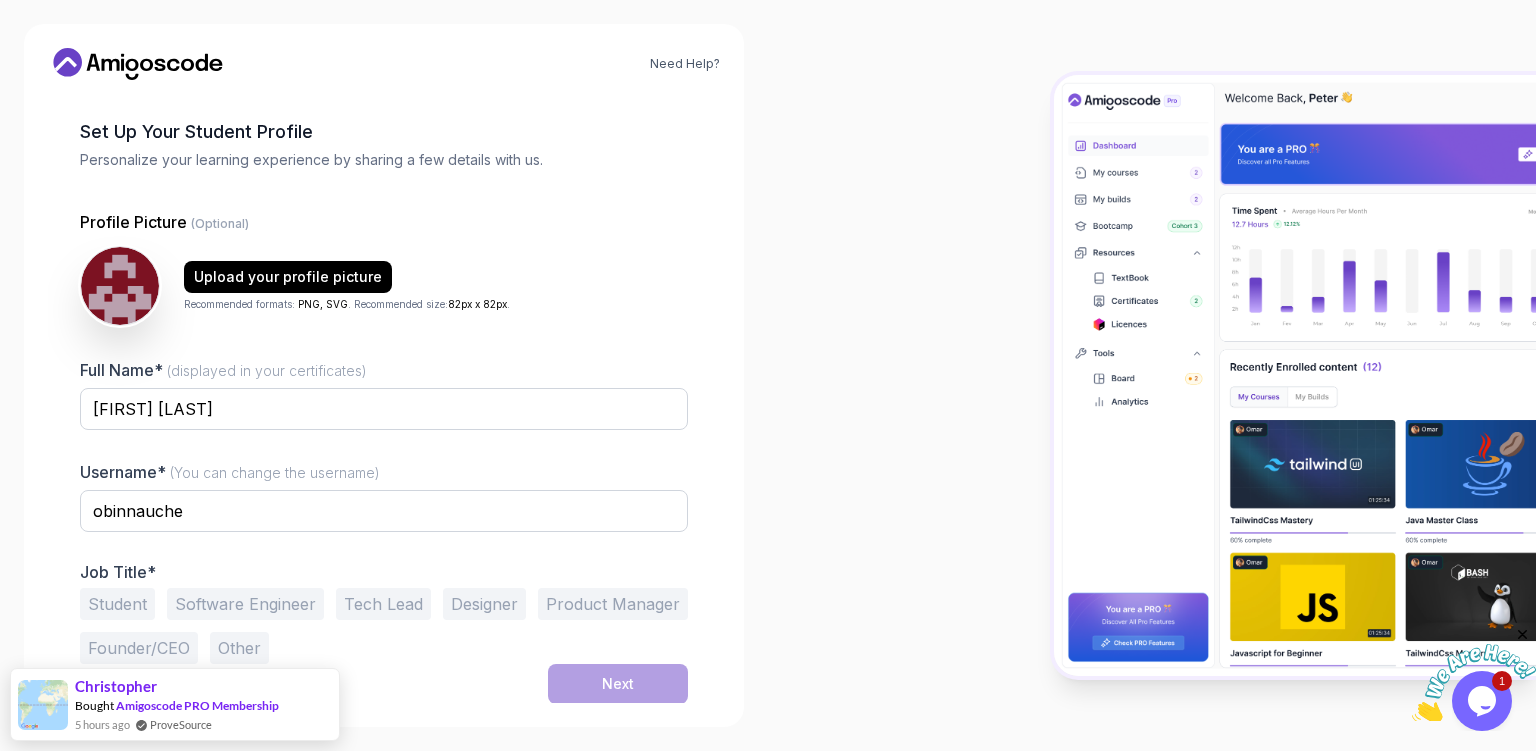 drag, startPoint x: 110, startPoint y: 610, endPoint x: 104, endPoint y: 582, distance: 28.635643 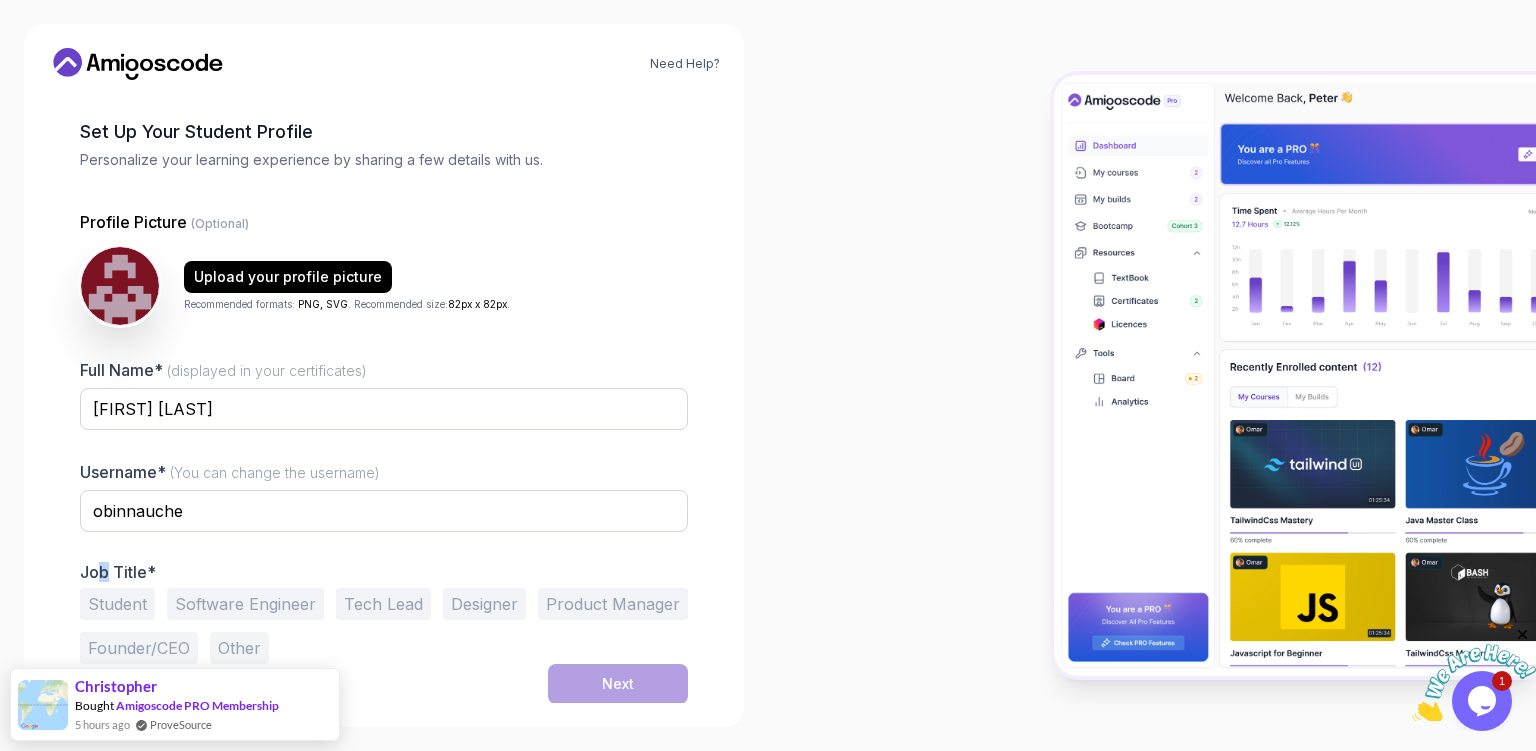 click on "Job Title* Student Software Engineer Tech Lead Designer Product Manager Founder/CEO Other" at bounding box center (384, 613) 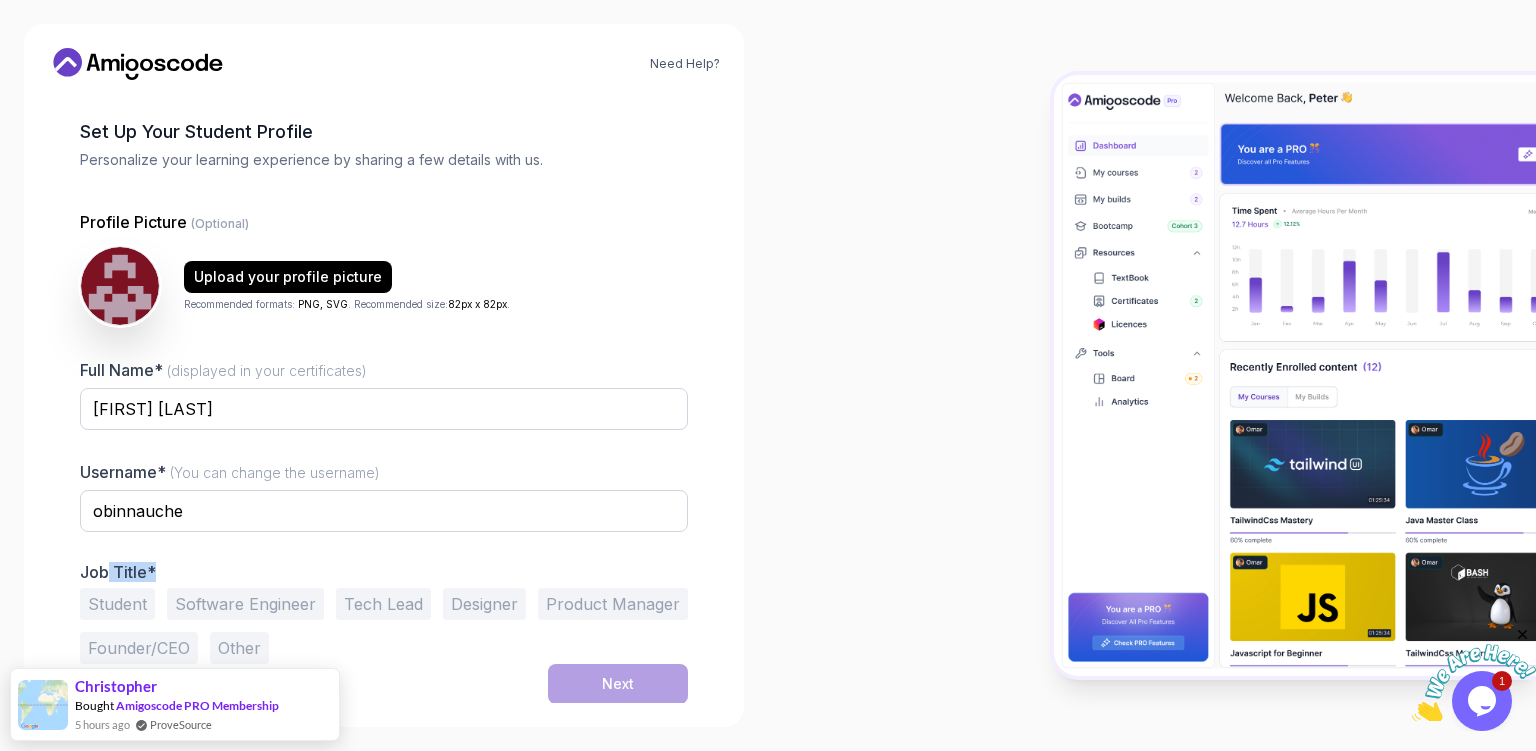 click on "Student" at bounding box center (117, 604) 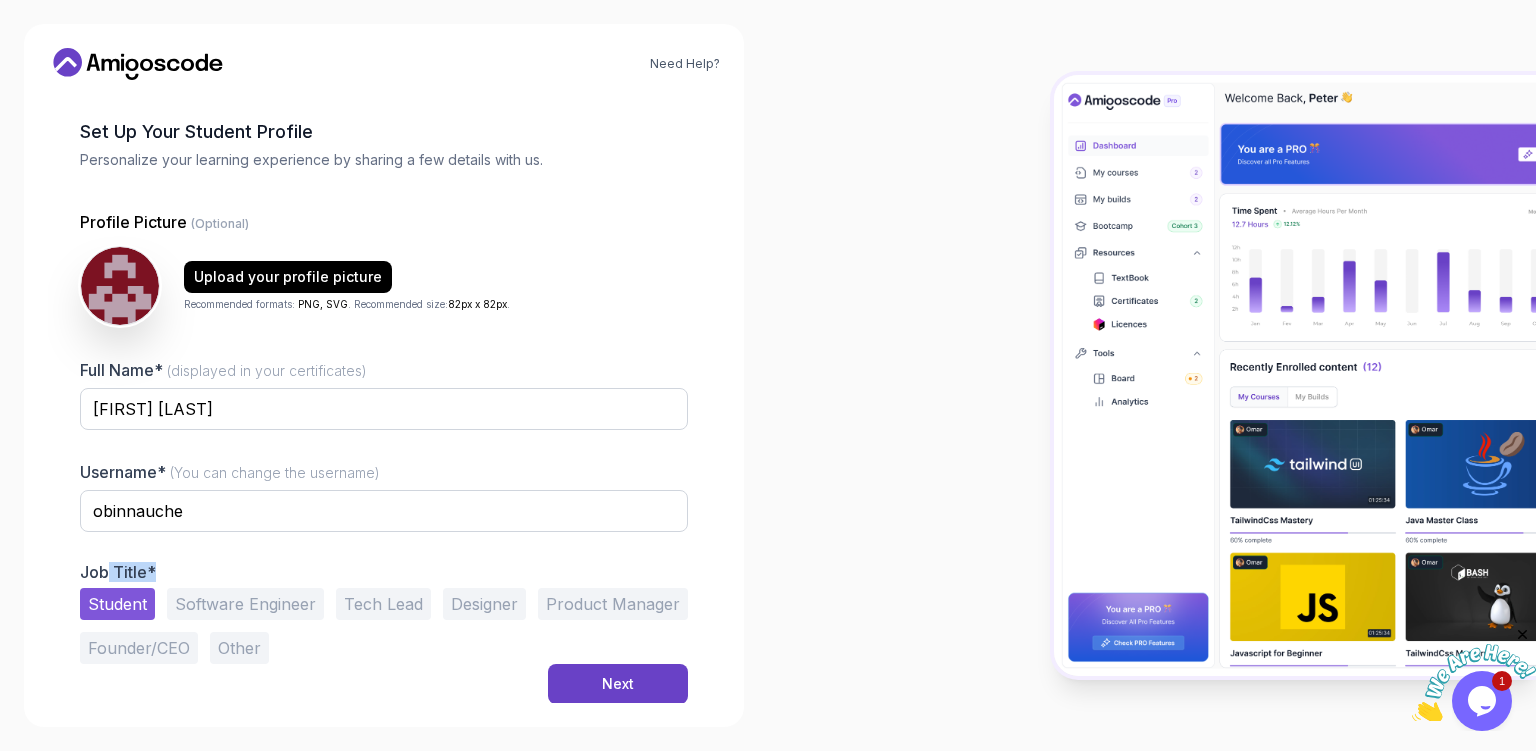 click on "Software Engineer" at bounding box center [245, 604] 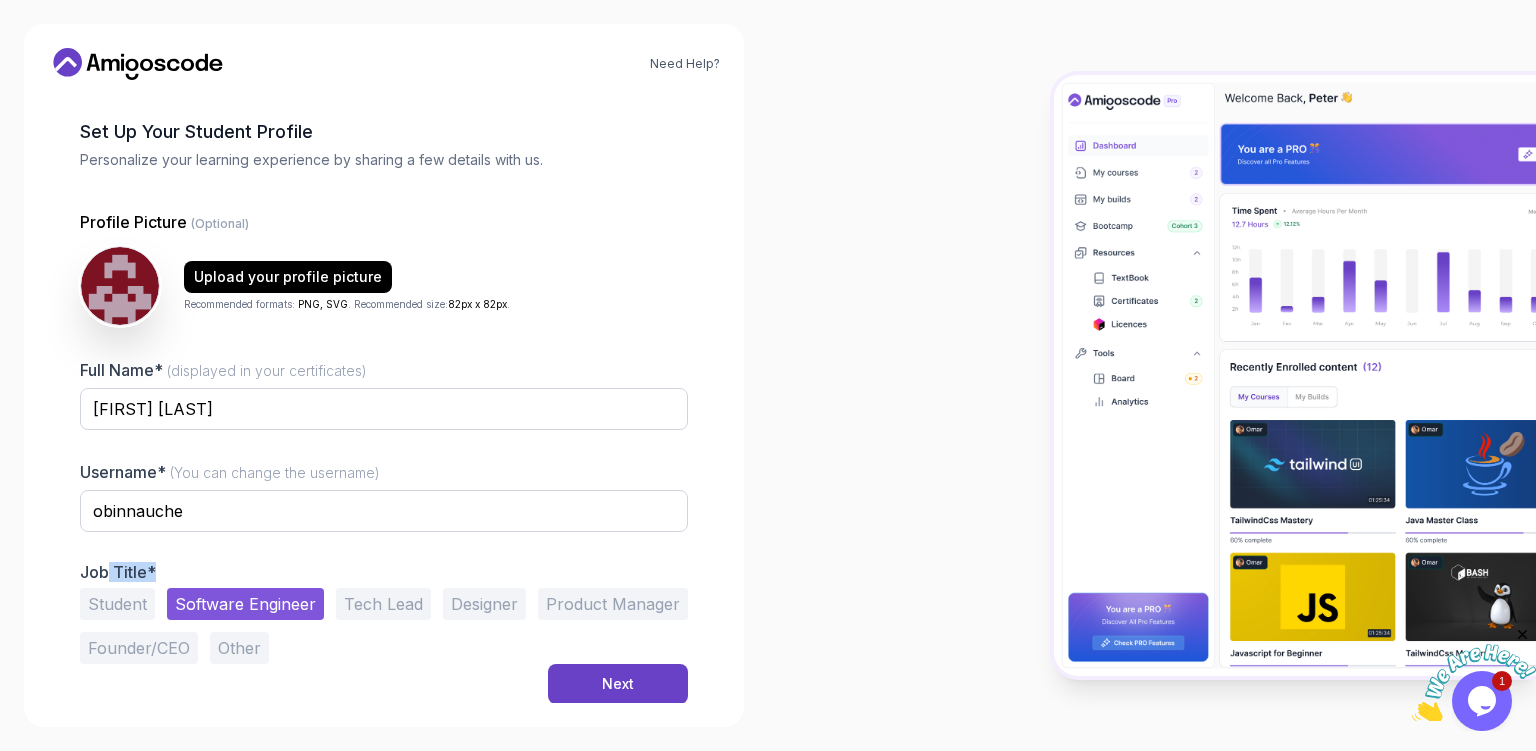 click on "Student" at bounding box center [117, 604] 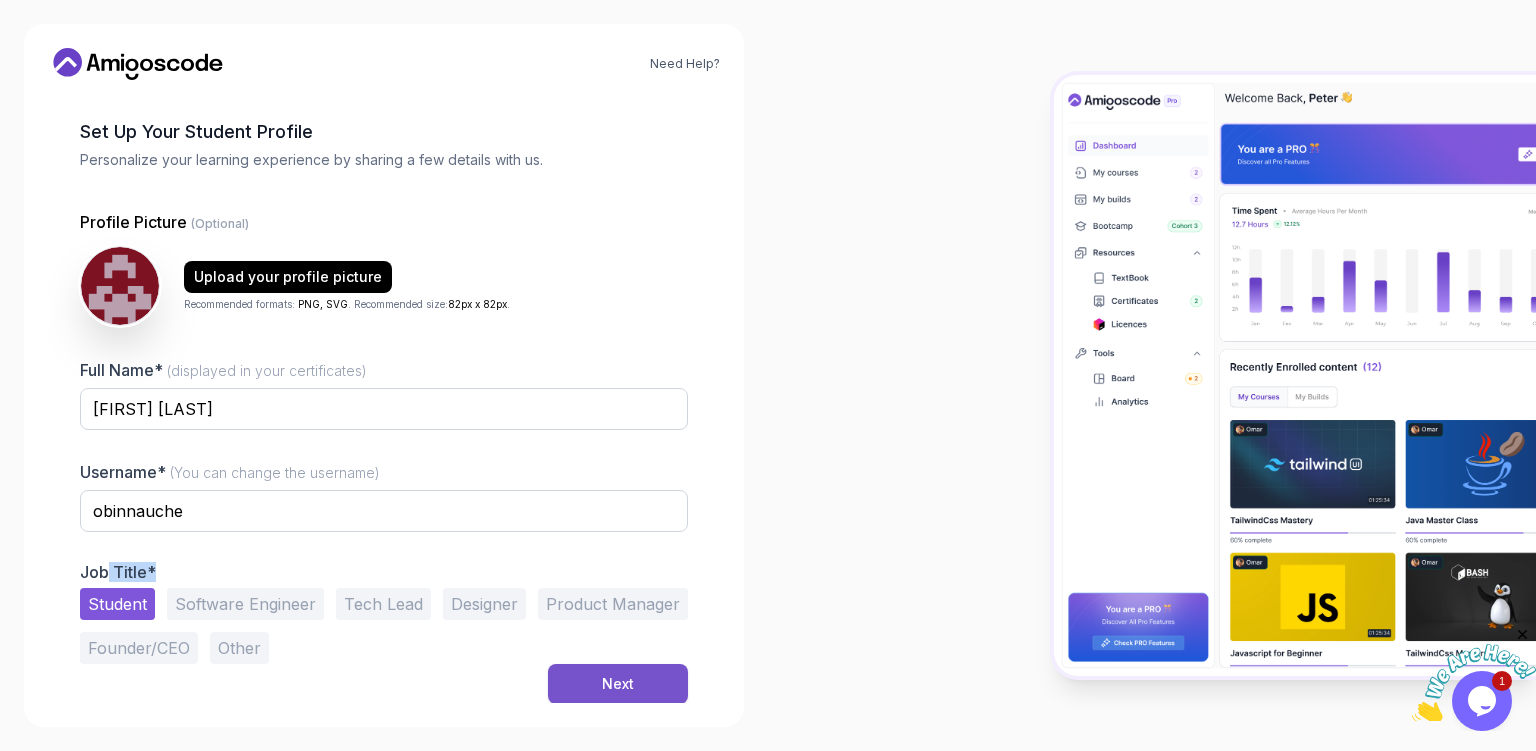 click on "Next" at bounding box center (618, 684) 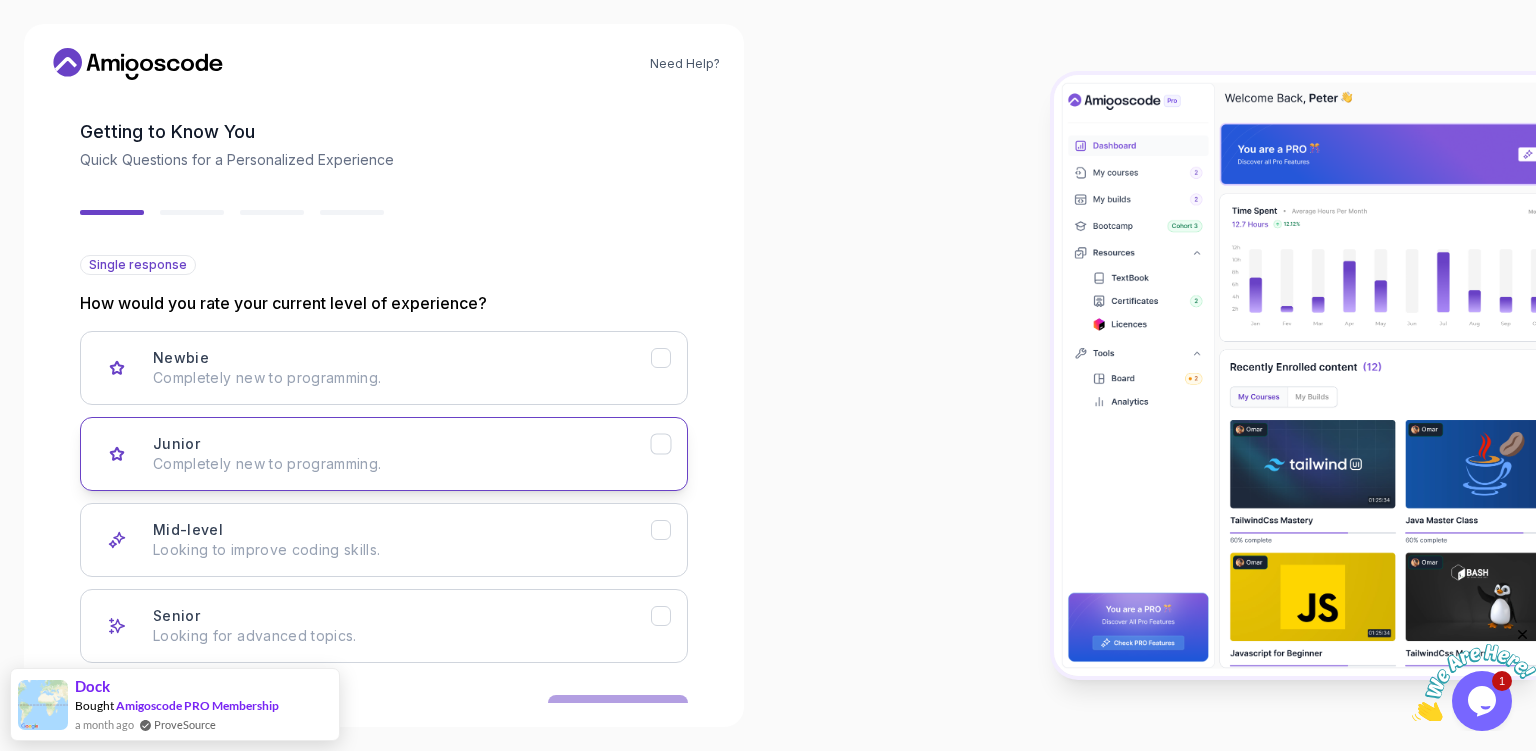 click on "Junior Completely new to programming." at bounding box center (402, 454) 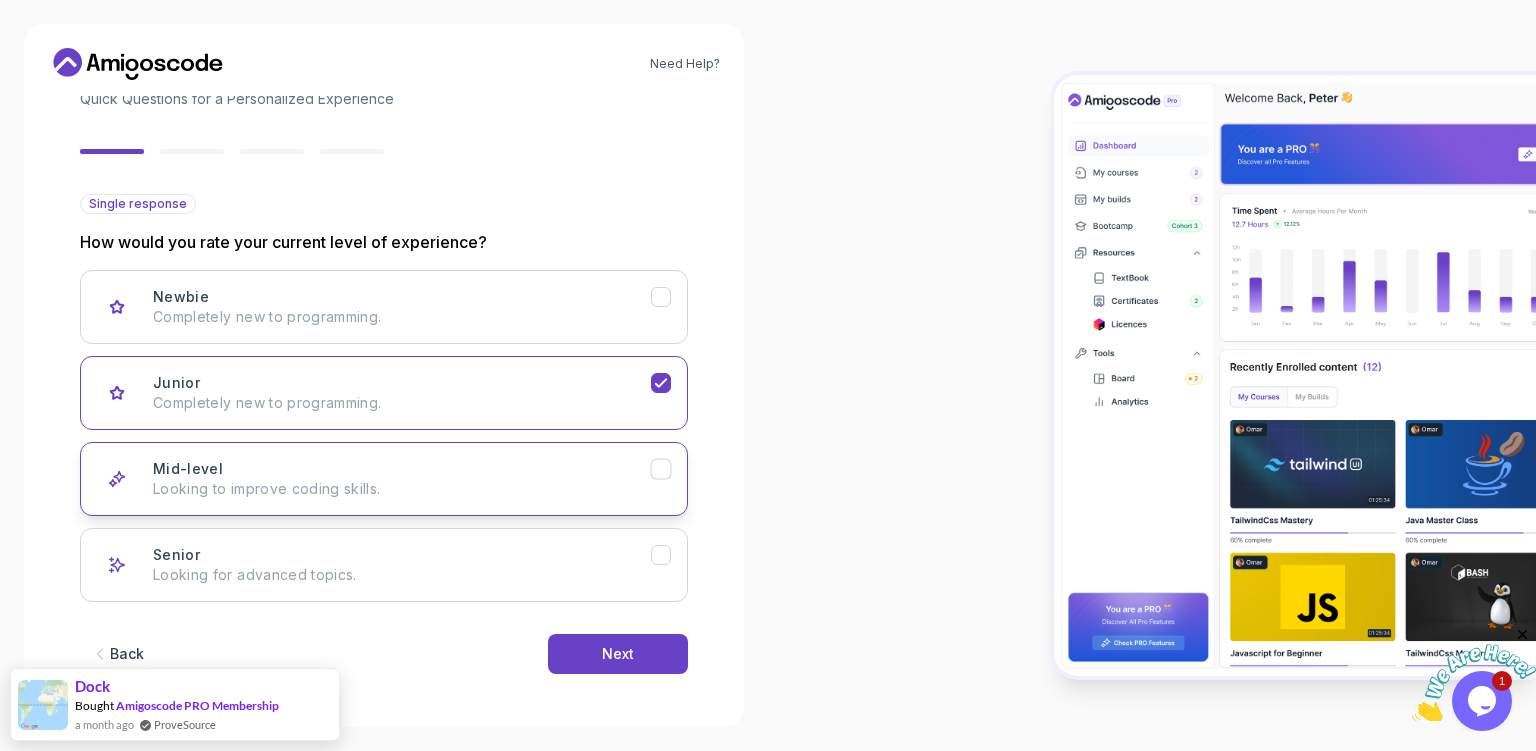 scroll, scrollTop: 144, scrollLeft: 0, axis: vertical 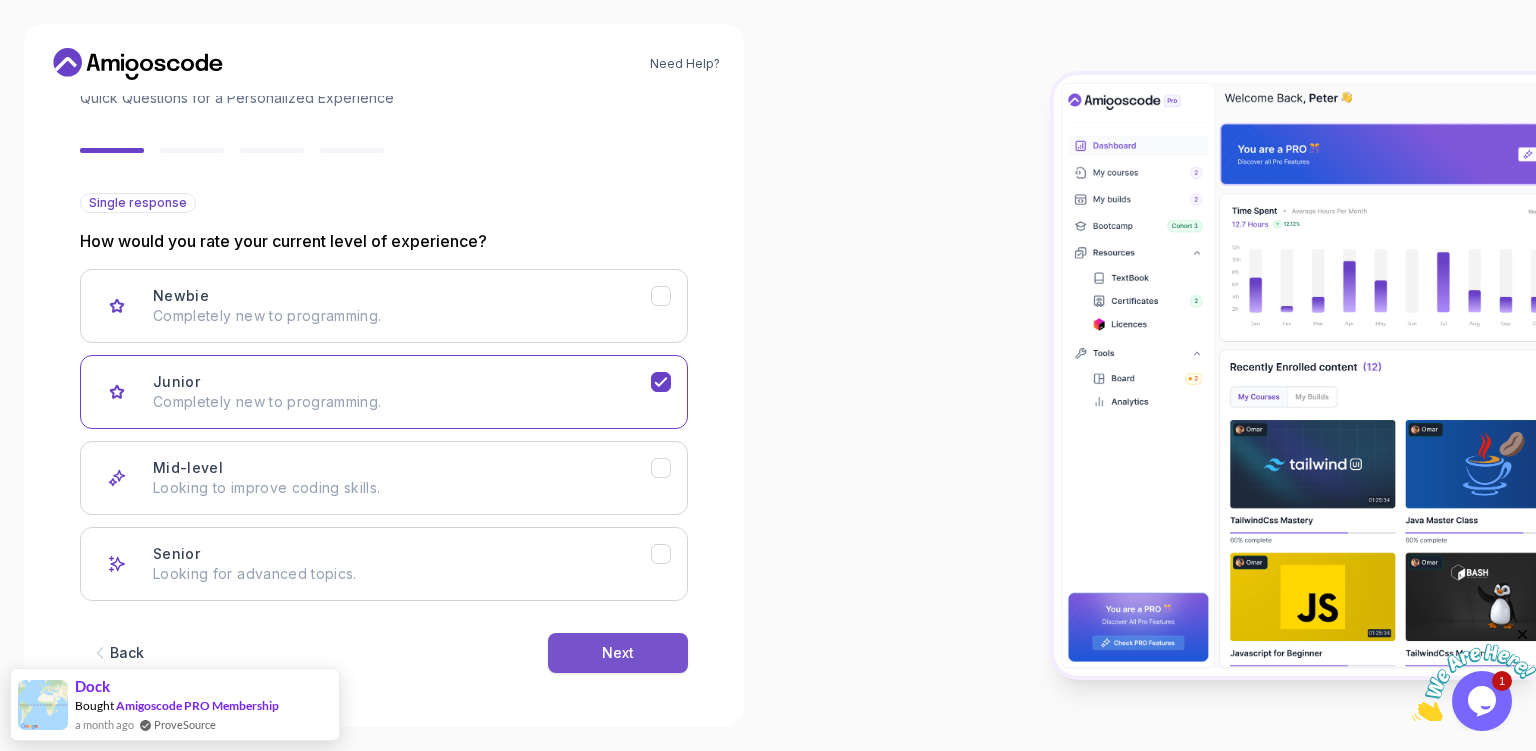 click on "Next" at bounding box center (618, 653) 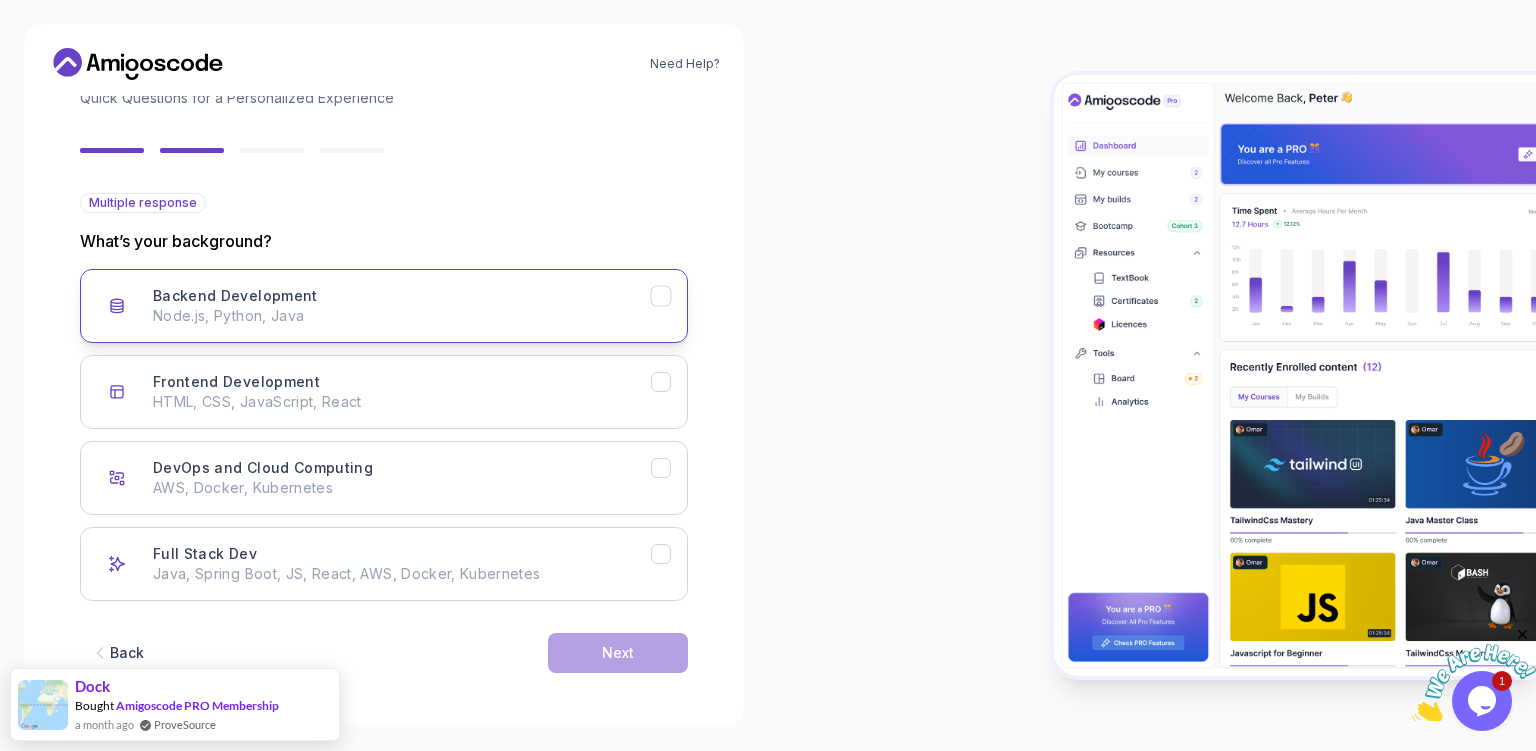 click on "Node.js, Python, Java" at bounding box center [402, 316] 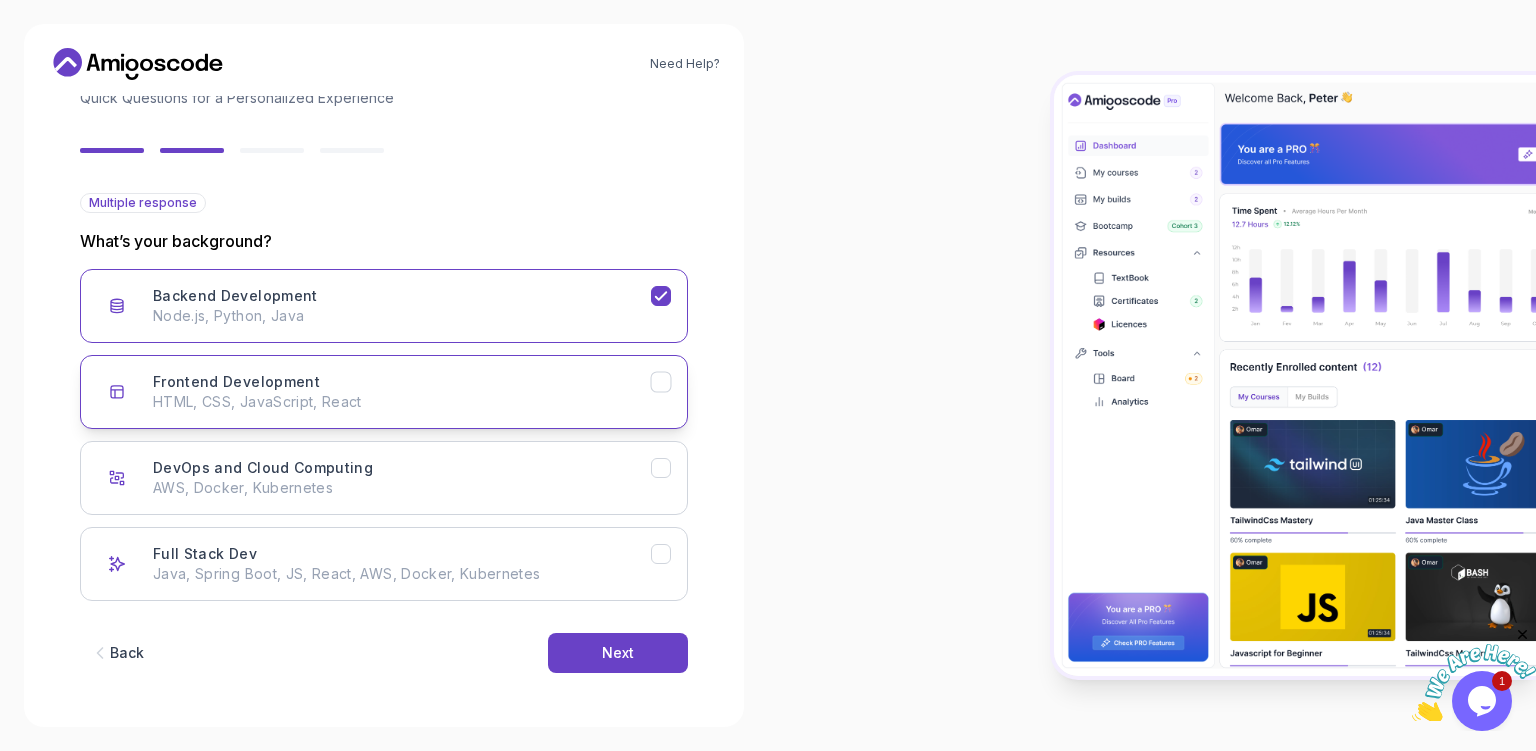 drag, startPoint x: 401, startPoint y: 410, endPoint x: 404, endPoint y: 421, distance: 11.401754 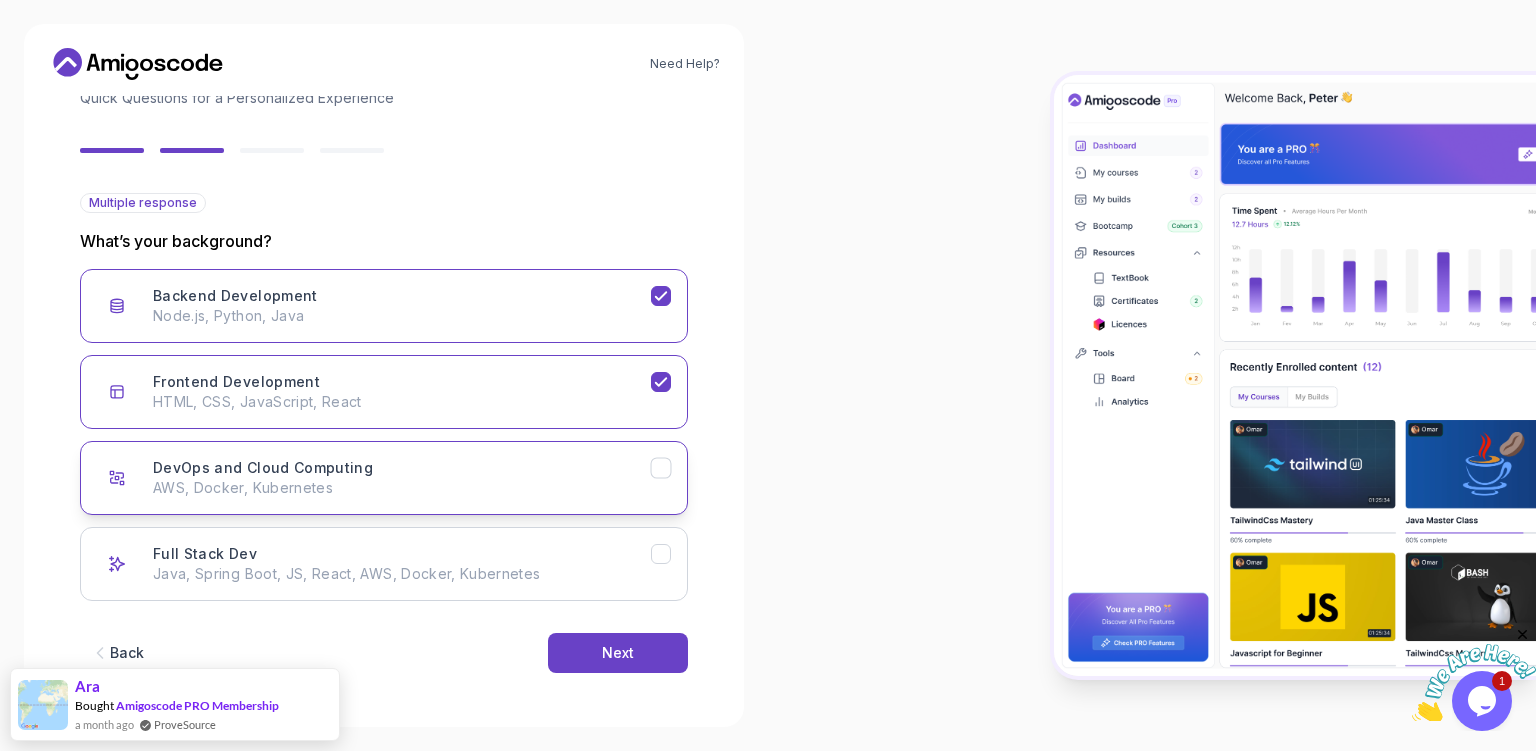 click on "AWS, Docker, Kubernetes" at bounding box center [402, 488] 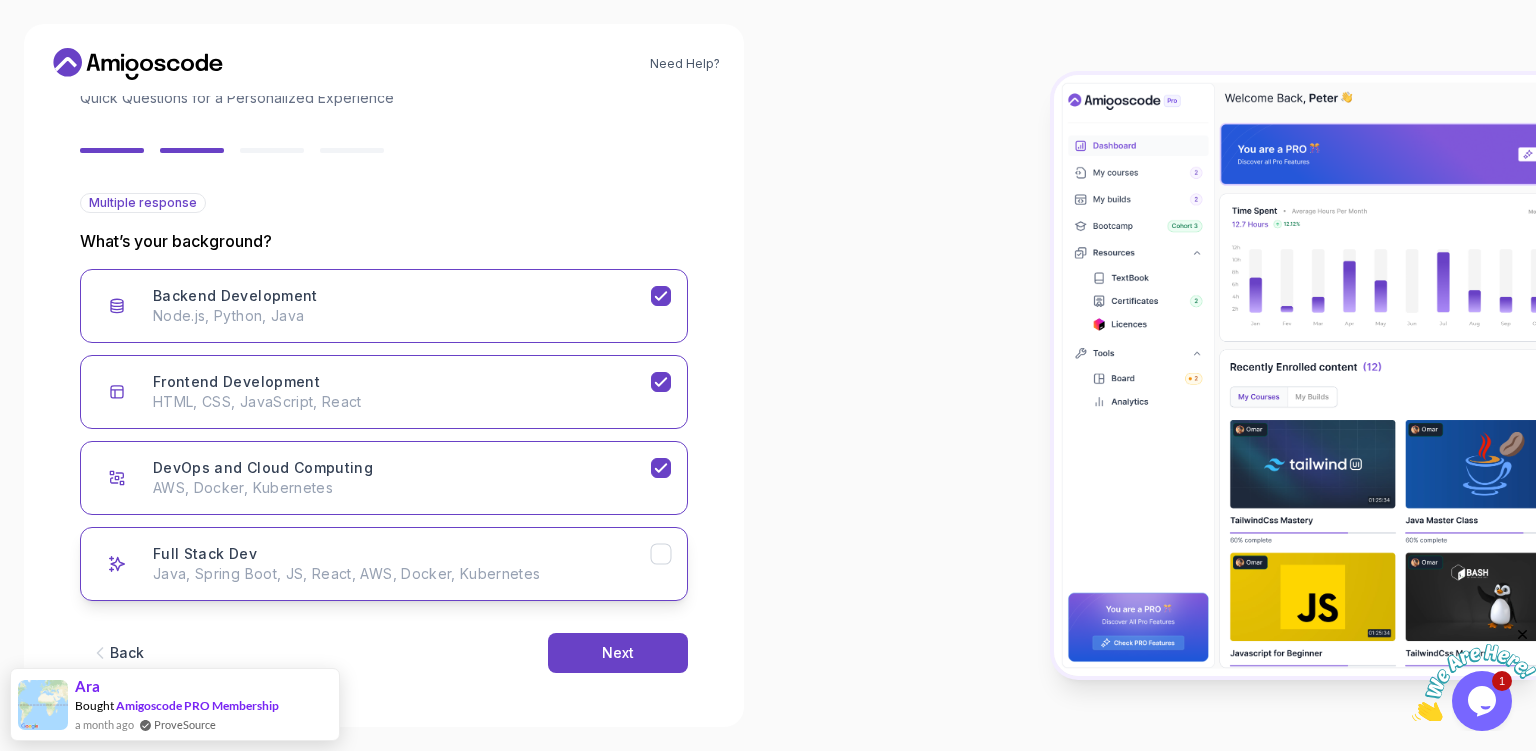 click on "Java, Spring Boot, JS, React, AWS, Docker, Kubernetes" at bounding box center (402, 574) 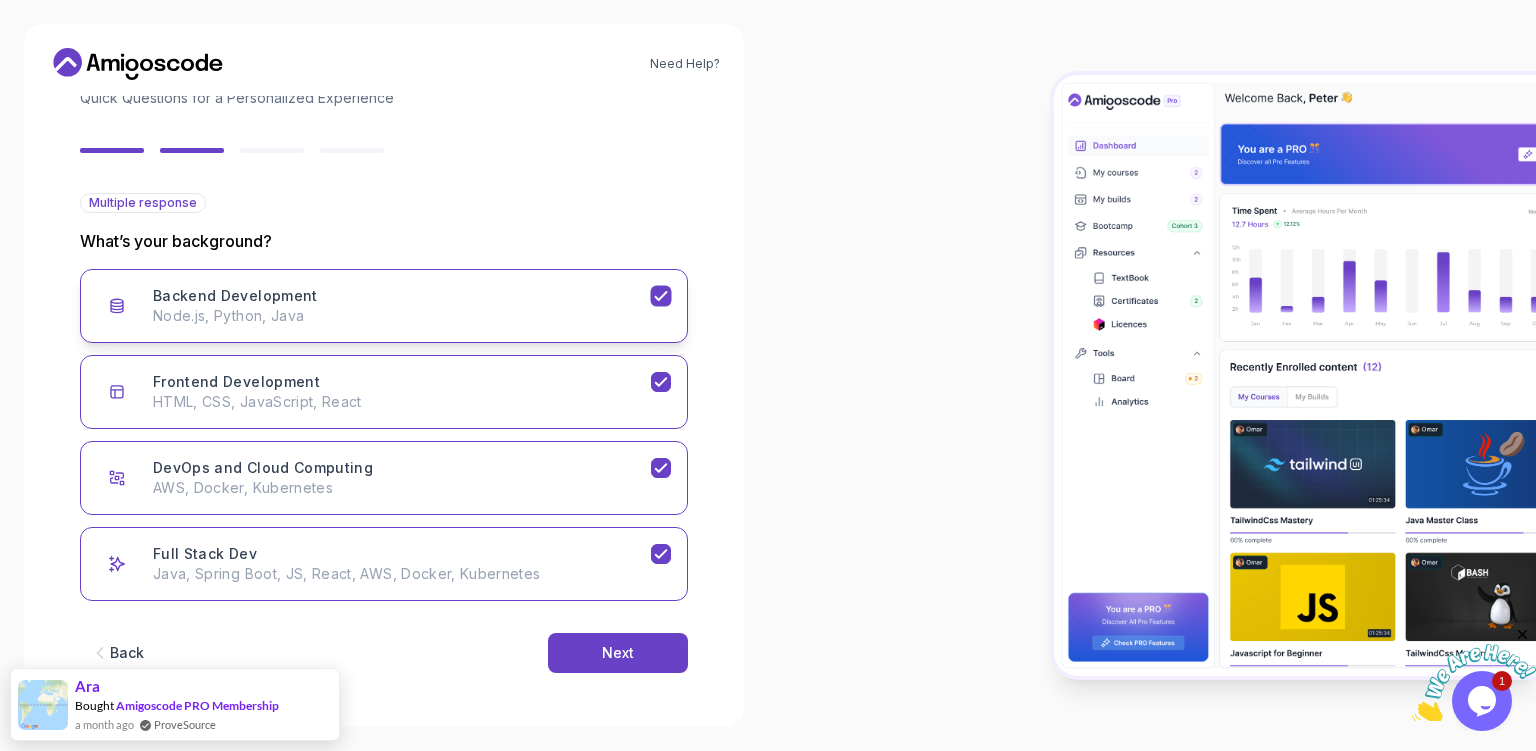 click on "Node.js, Python, Java" at bounding box center (402, 316) 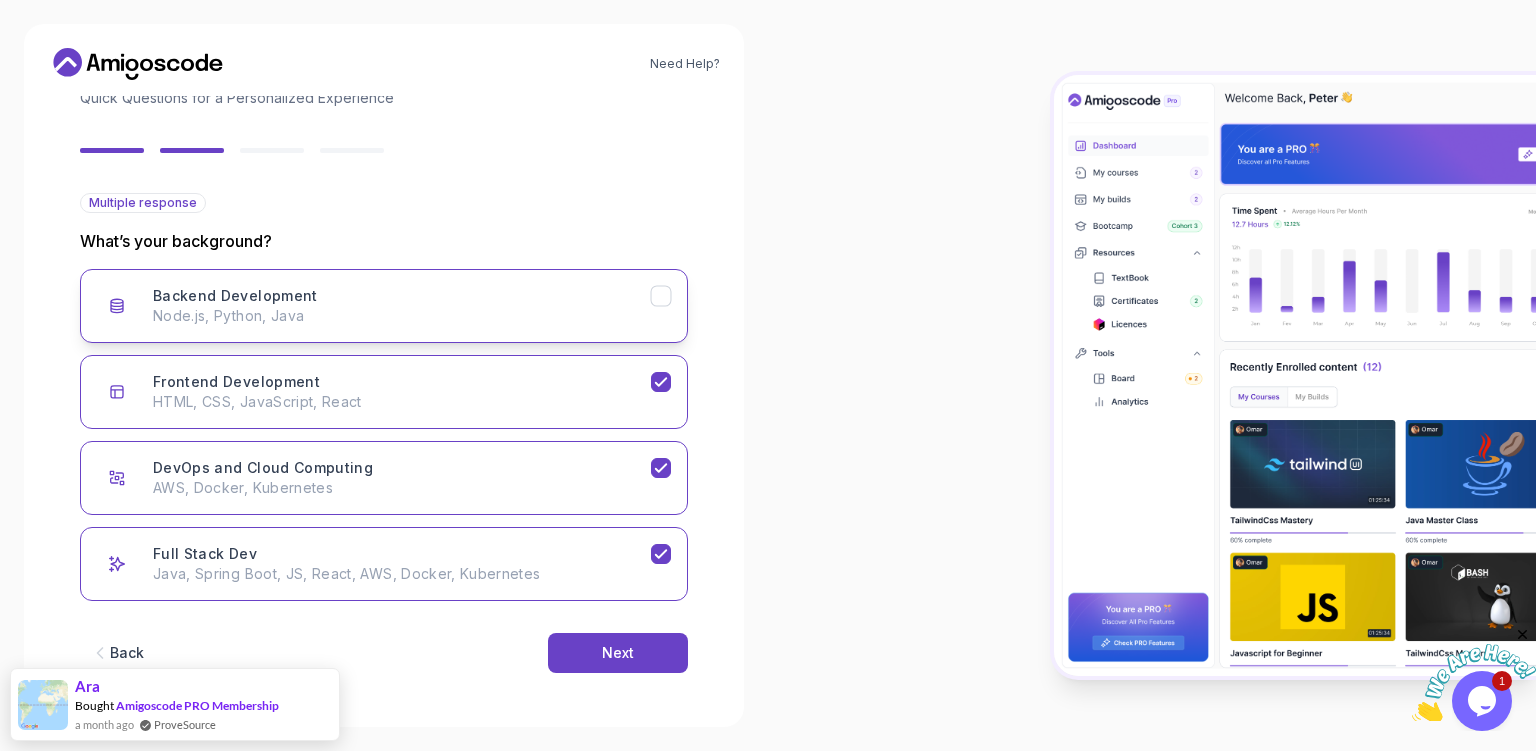 click on "Backend Development Node.js, Python, Java" at bounding box center (384, 306) 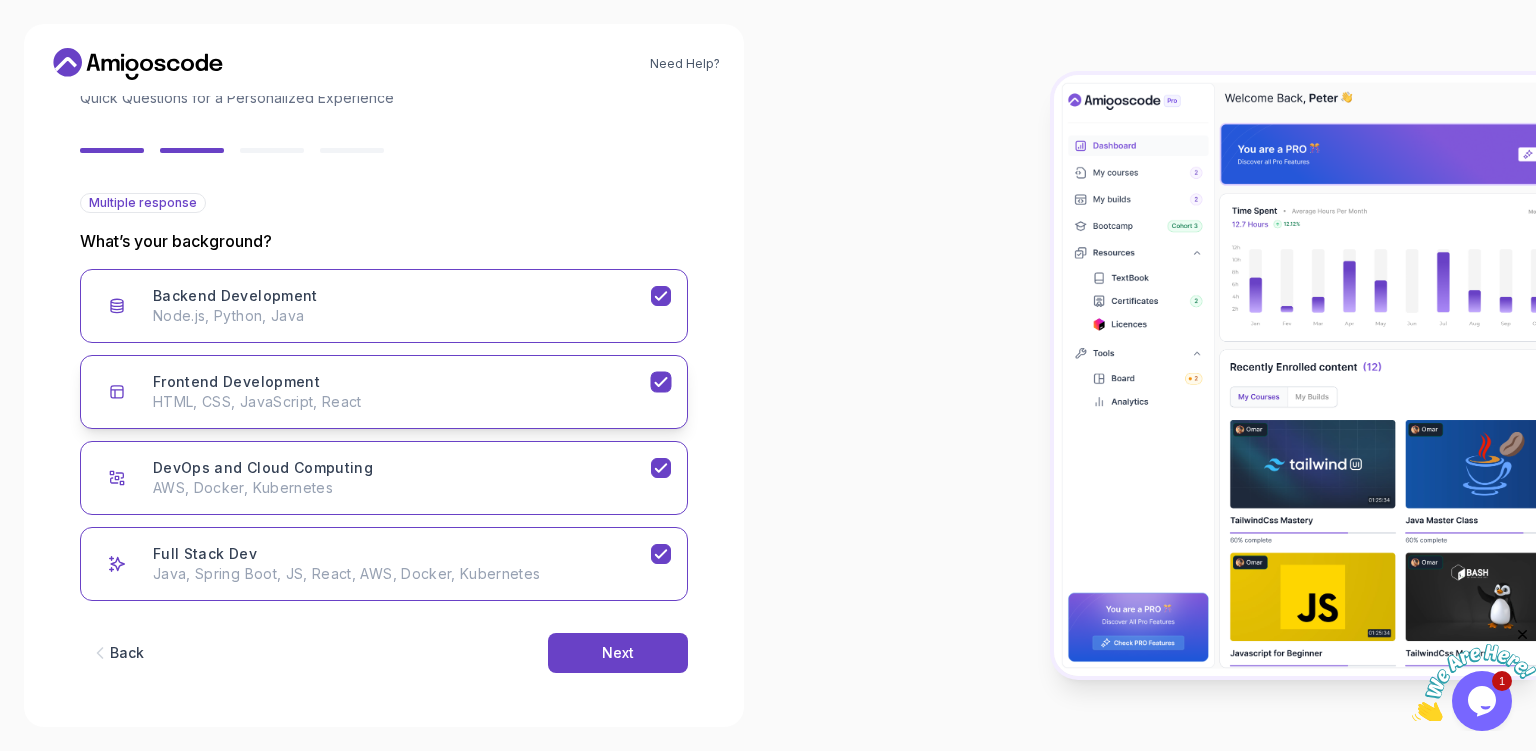 click on "HTML, CSS, JavaScript, React" at bounding box center (402, 402) 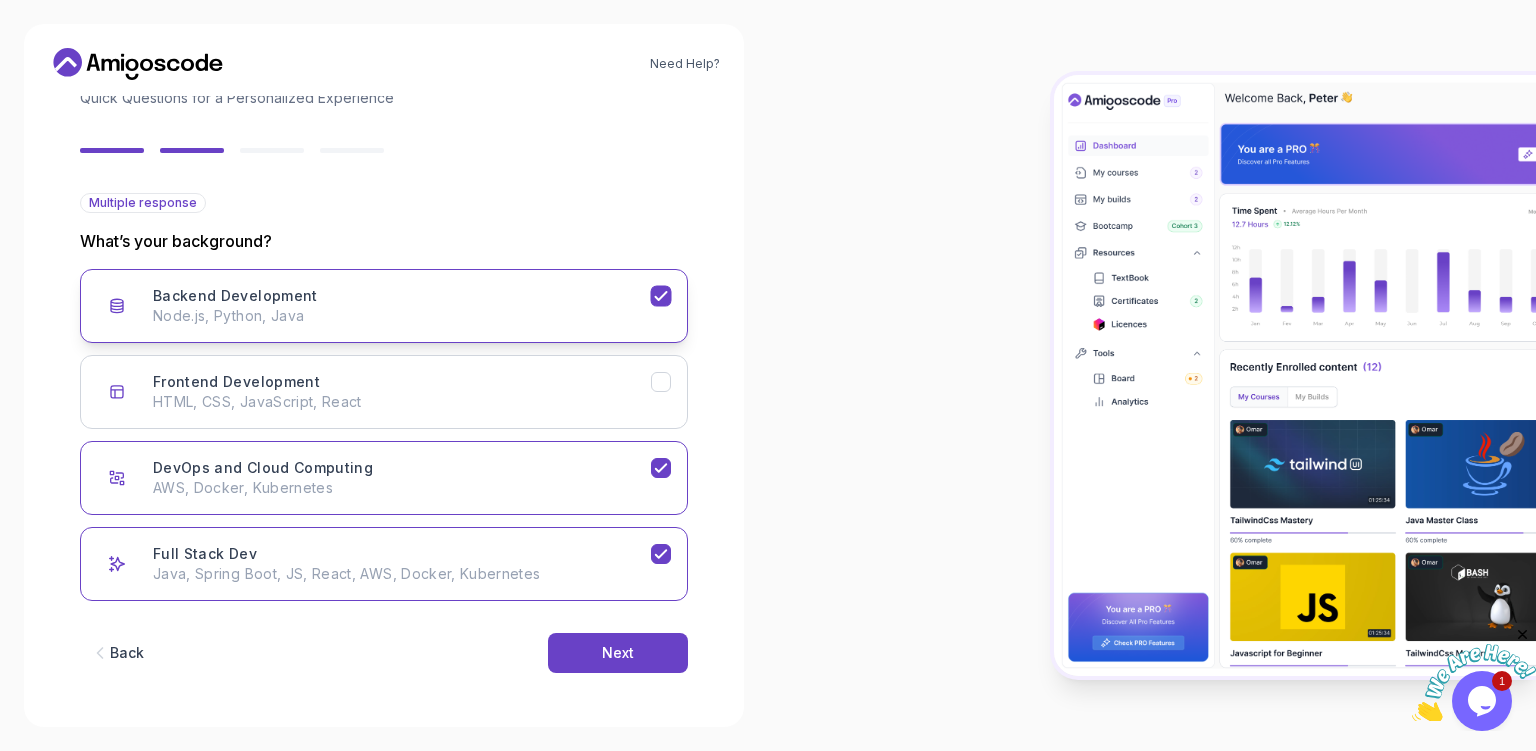 click on "Backend Development Node.js, Python, Java" at bounding box center [384, 306] 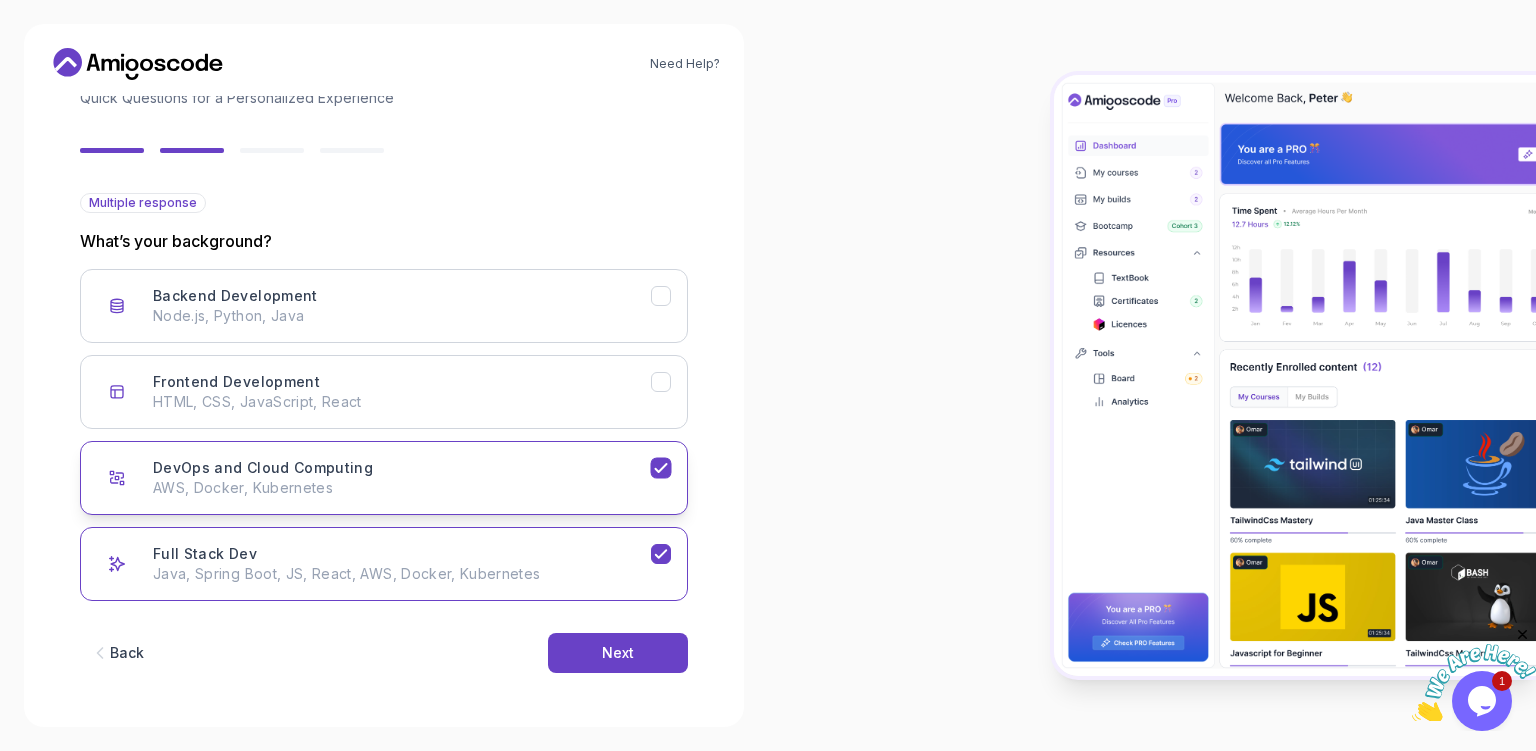 click on "DevOps and Cloud Computing AWS, Docker, Kubernetes" at bounding box center (384, 478) 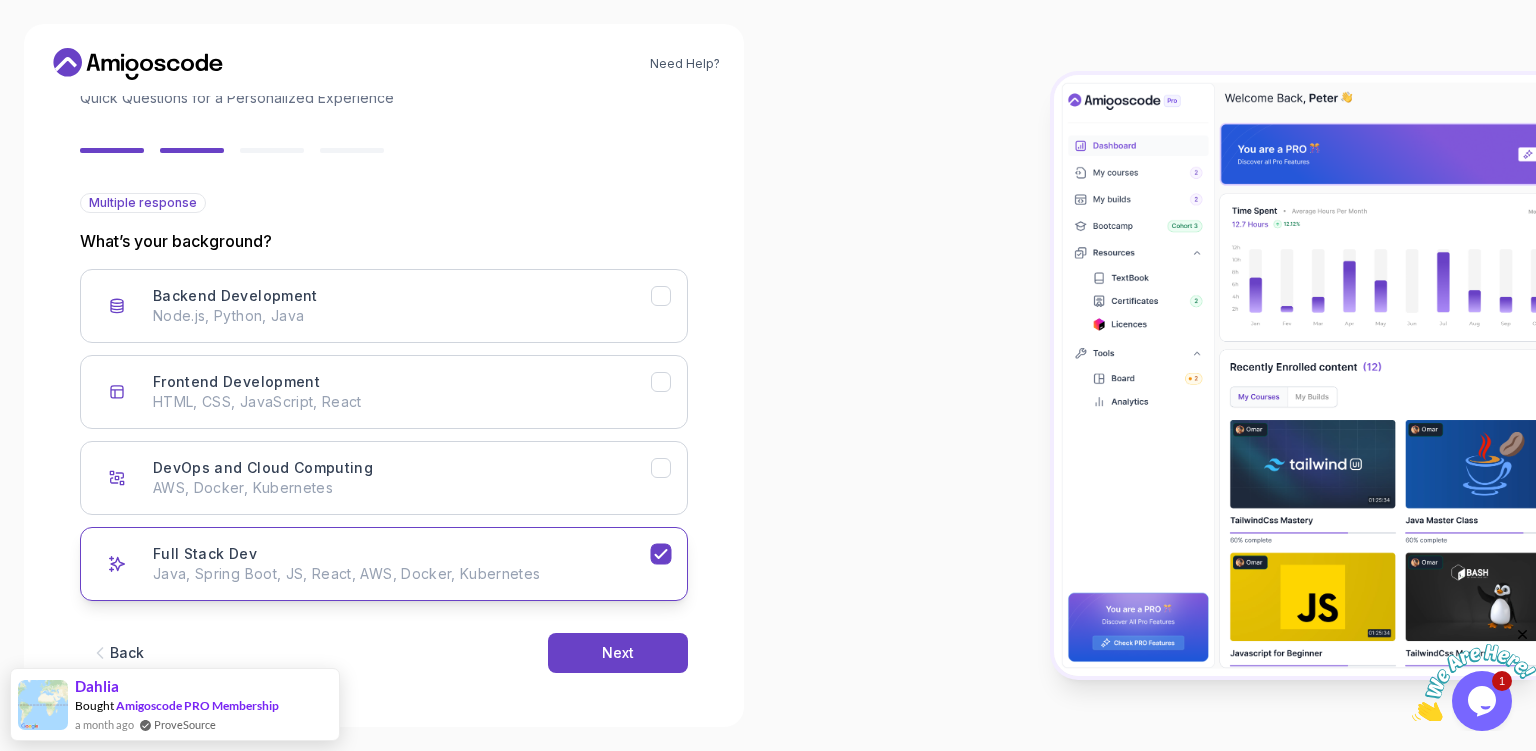 click on "Full Stack Dev Java, Spring Boot, JS, React, AWS, Docker, Kubernetes" at bounding box center [402, 564] 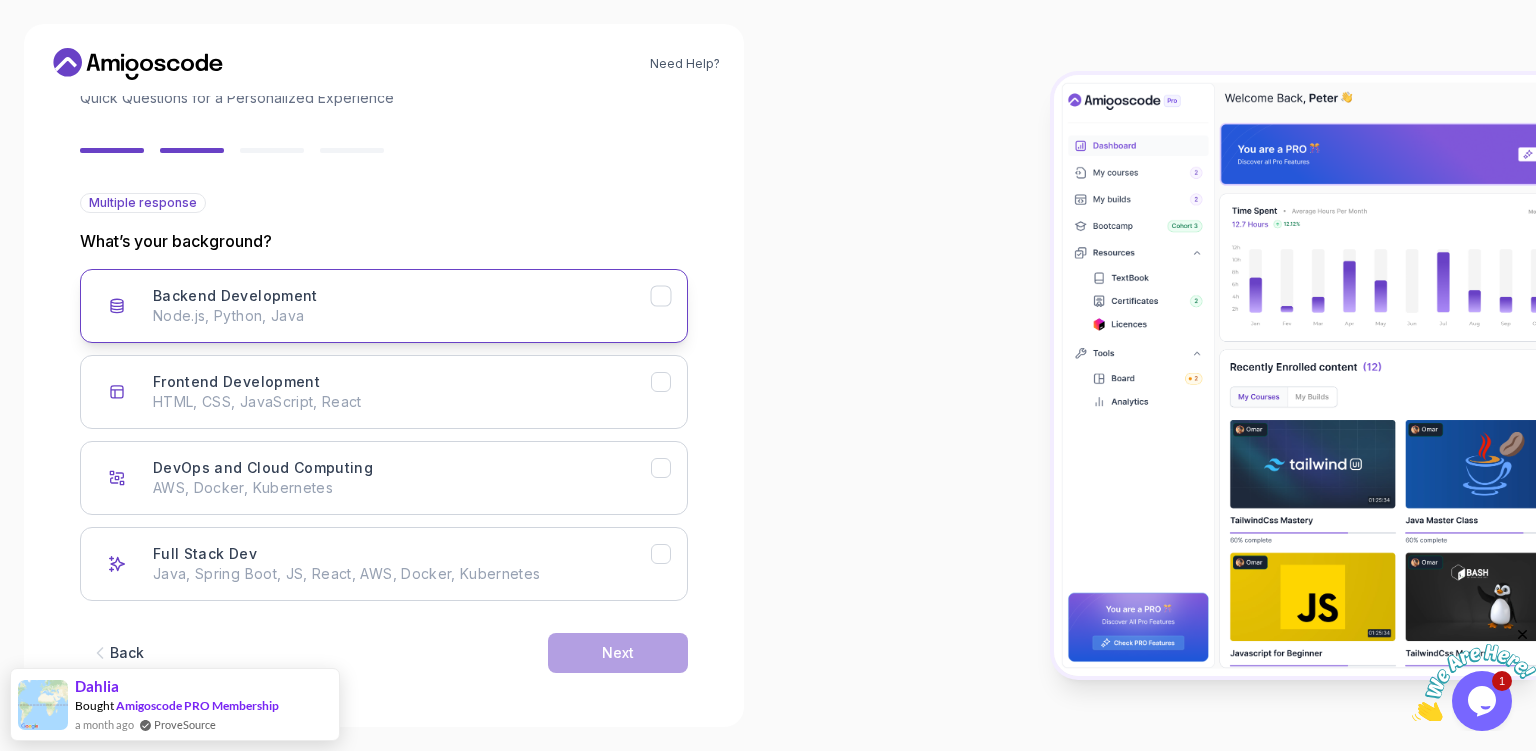 click on "Node.js, Python, Java" at bounding box center [402, 316] 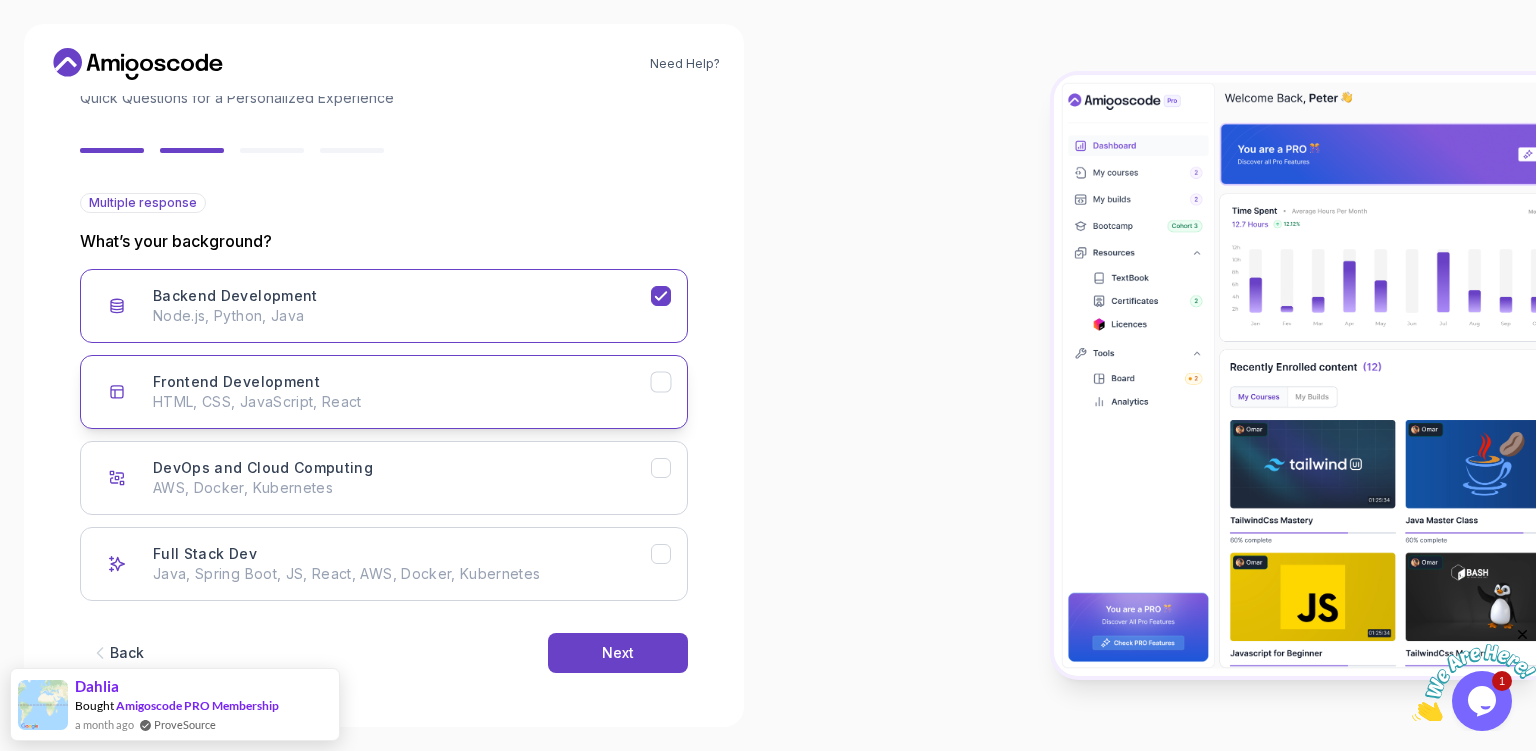 click on "Frontend Development HTML, CSS, JavaScript, React" at bounding box center (402, 392) 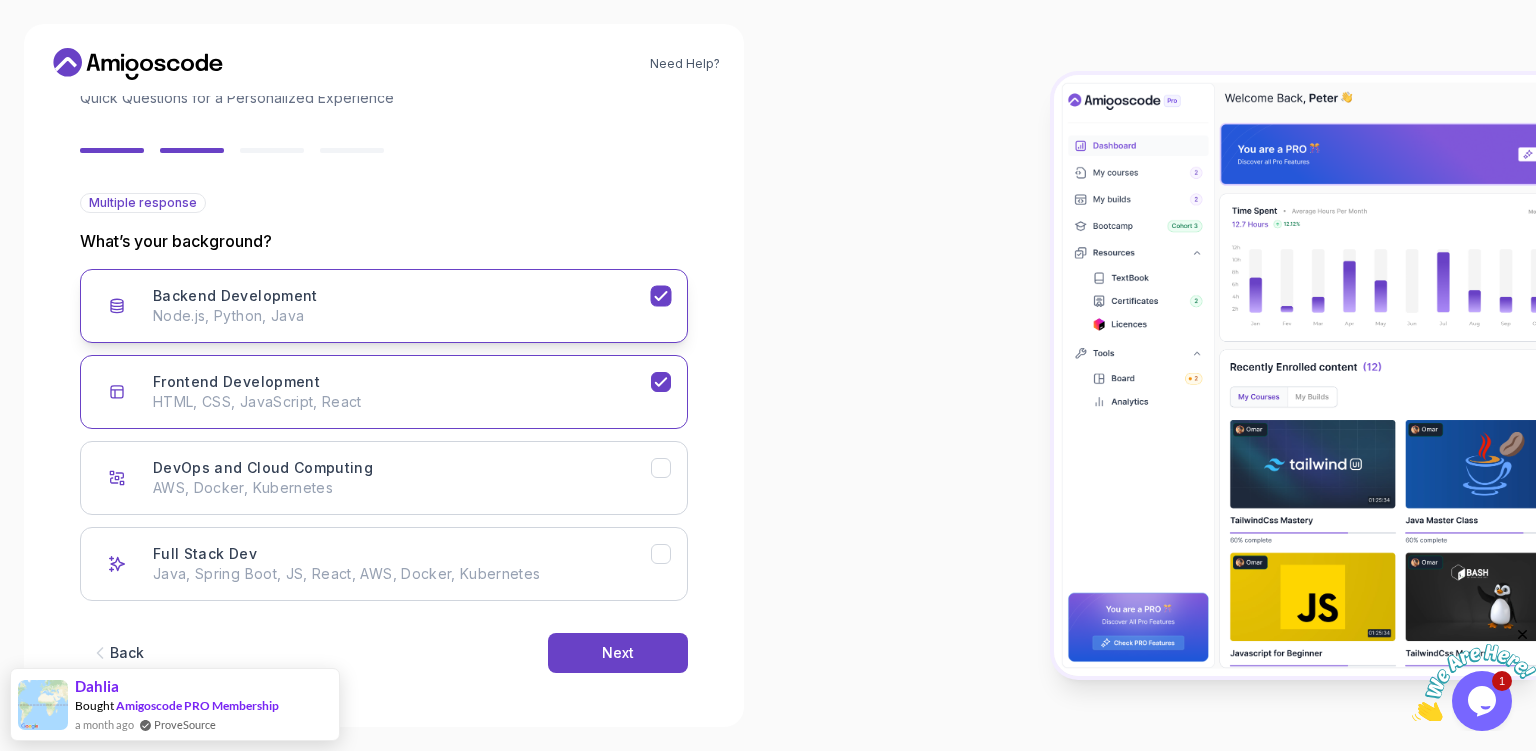 click on "Node.js, Python, Java" at bounding box center [402, 316] 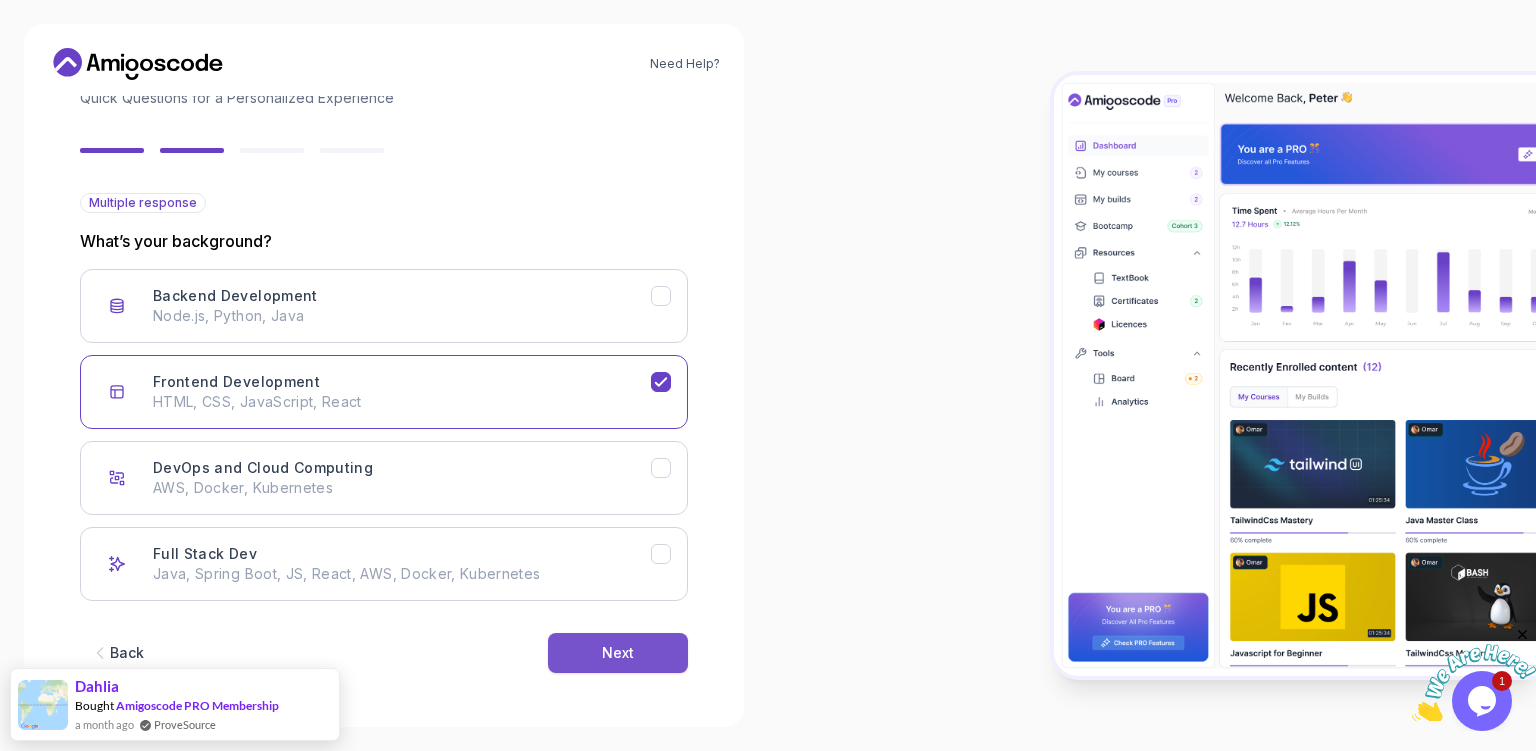 click on "Next" at bounding box center [618, 653] 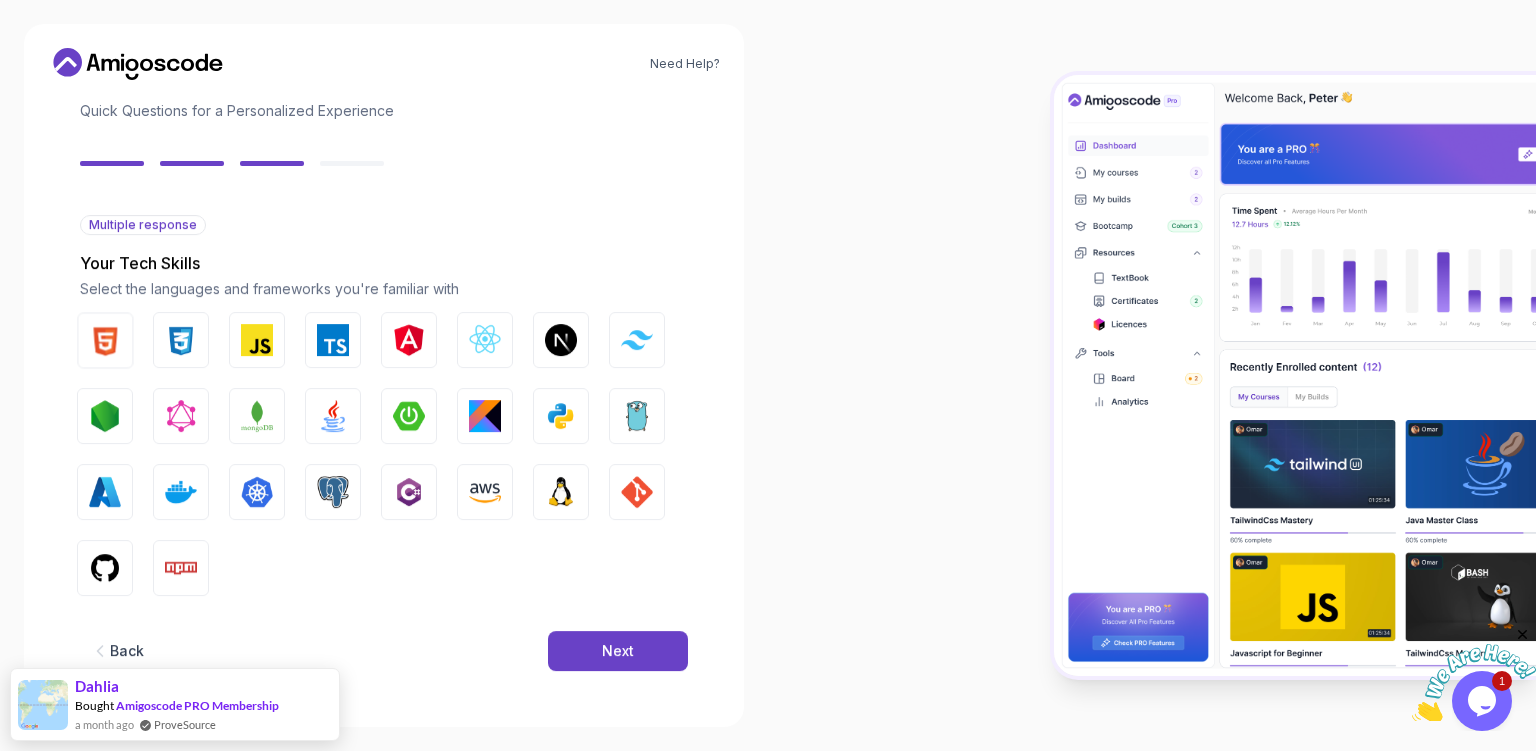 scroll, scrollTop: 121, scrollLeft: 0, axis: vertical 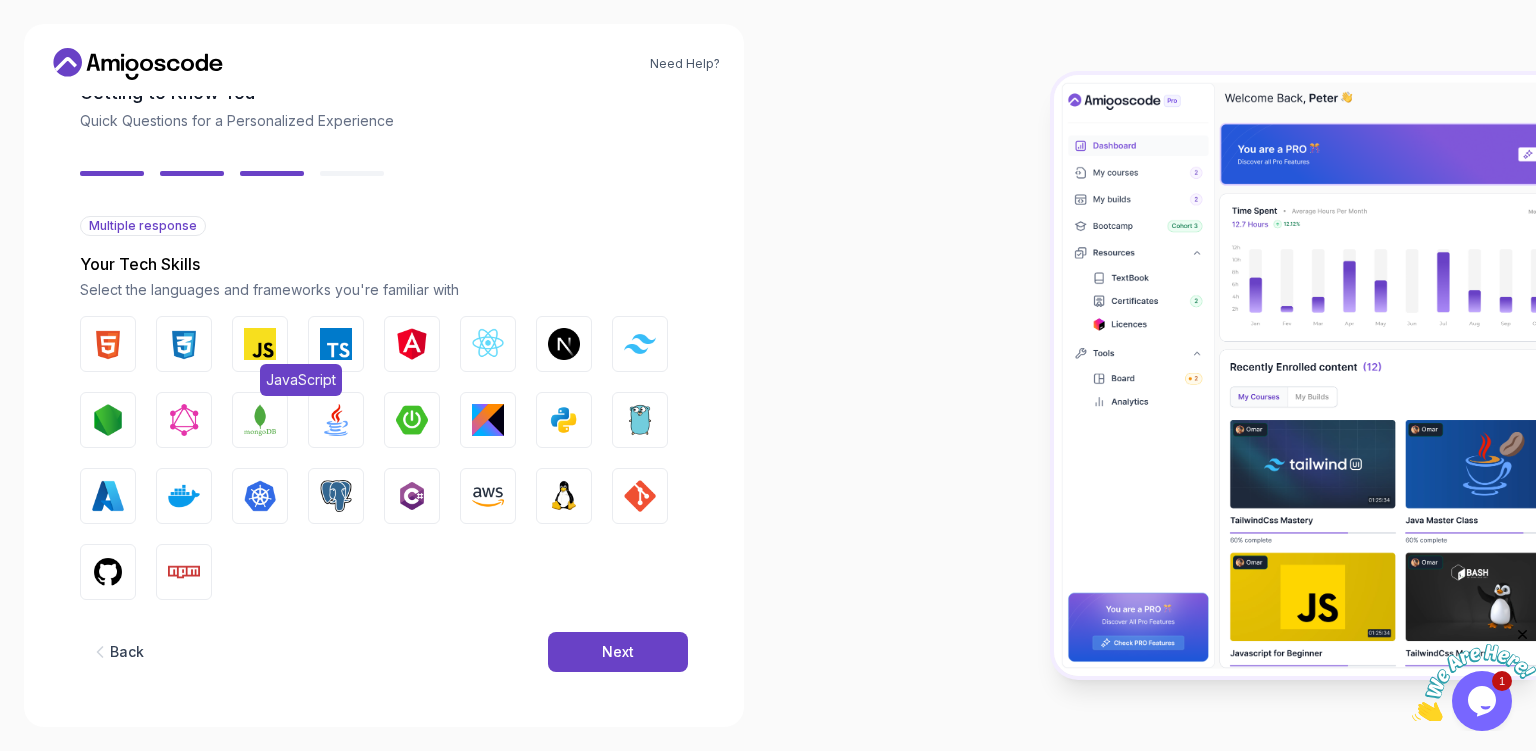click at bounding box center (260, 344) 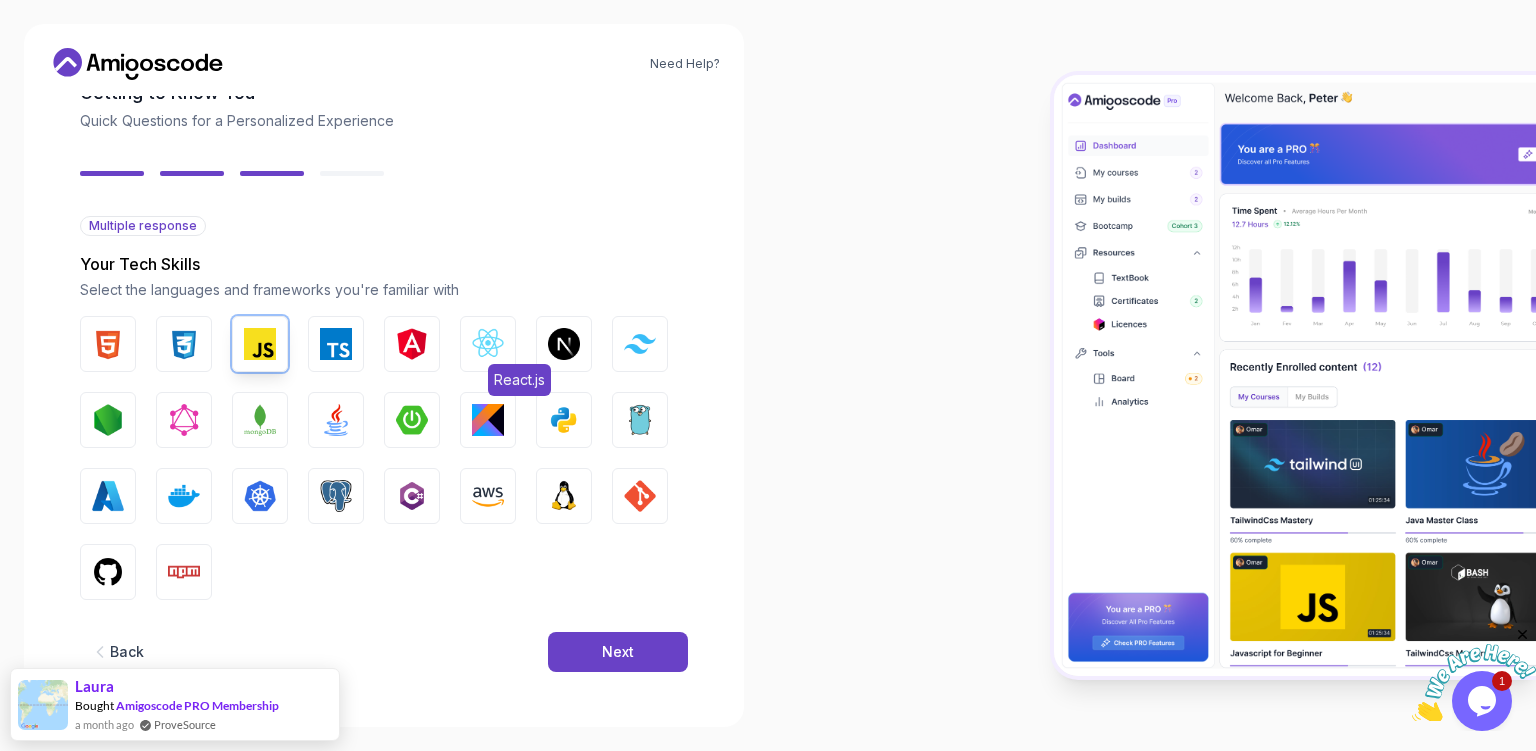 click at bounding box center [488, 344] 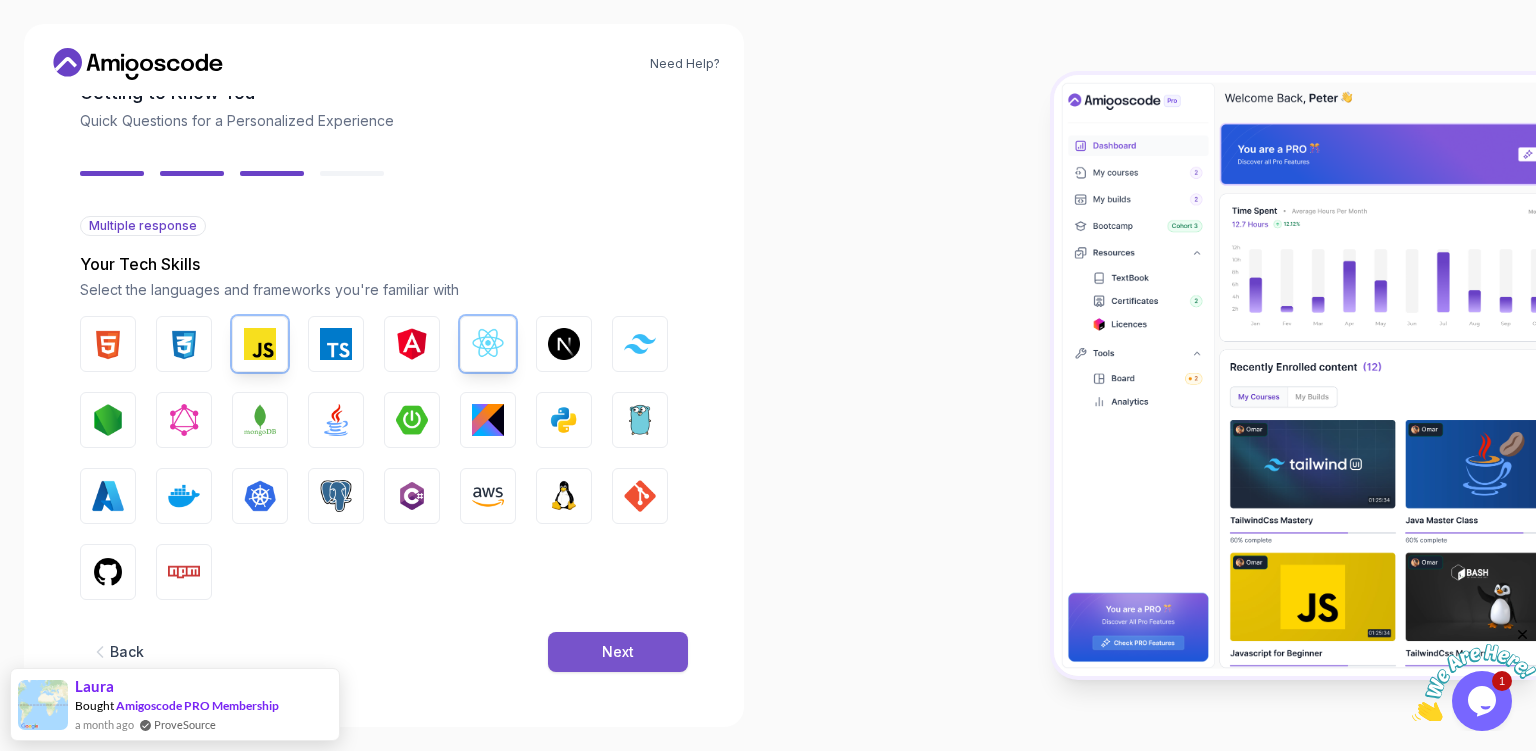 click on "Next" at bounding box center [618, 652] 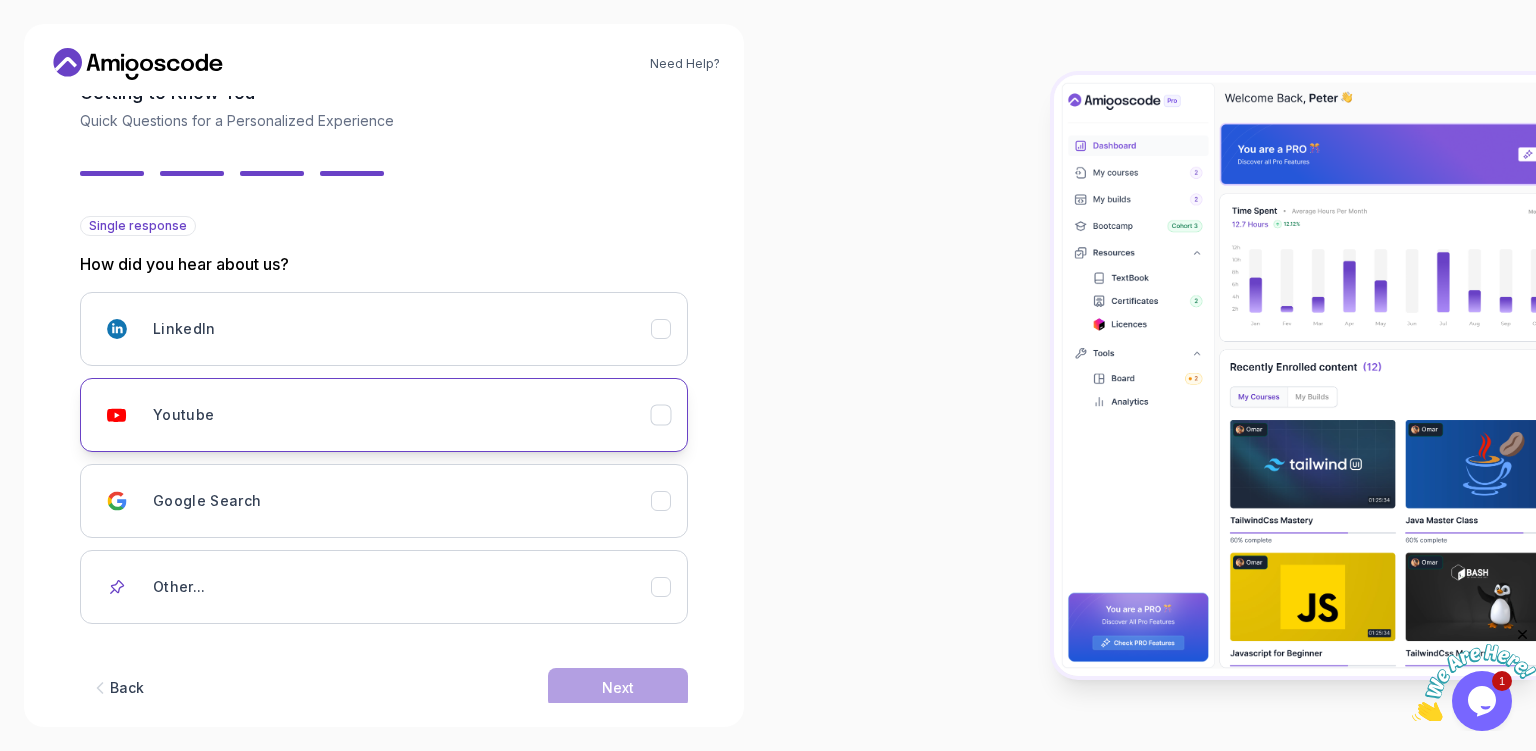 click on "Youtube" at bounding box center [402, 415] 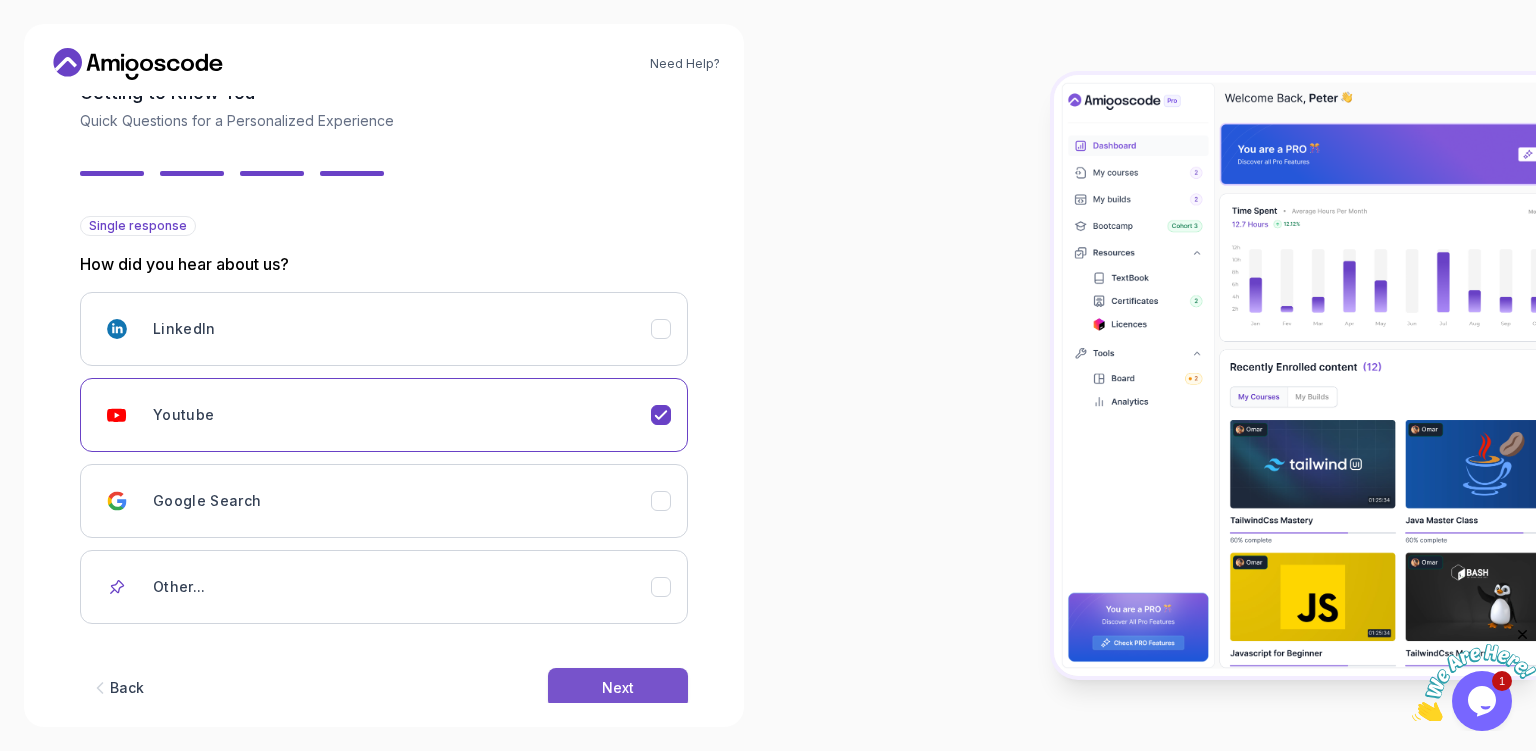 click on "Next" at bounding box center (618, 688) 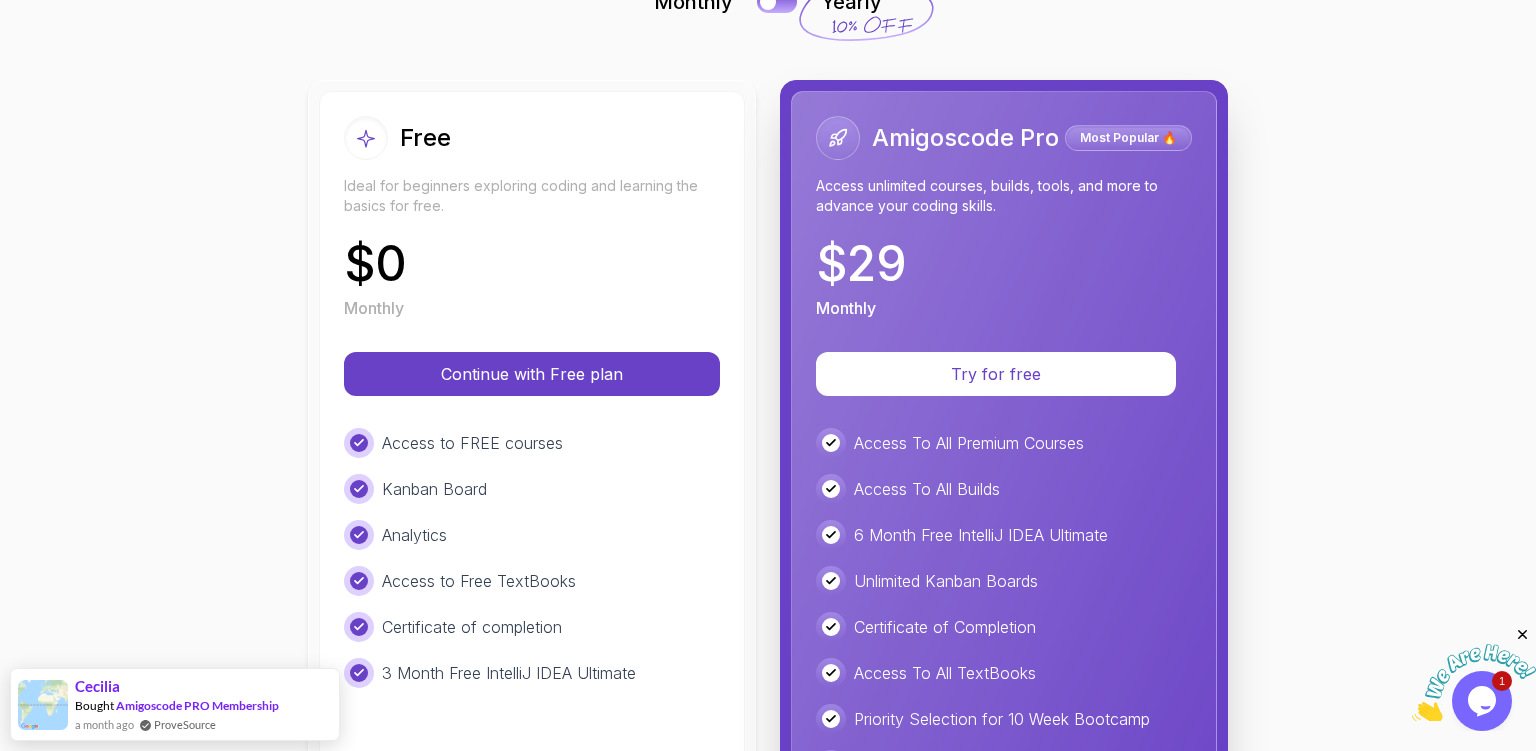 scroll, scrollTop: 345, scrollLeft: 0, axis: vertical 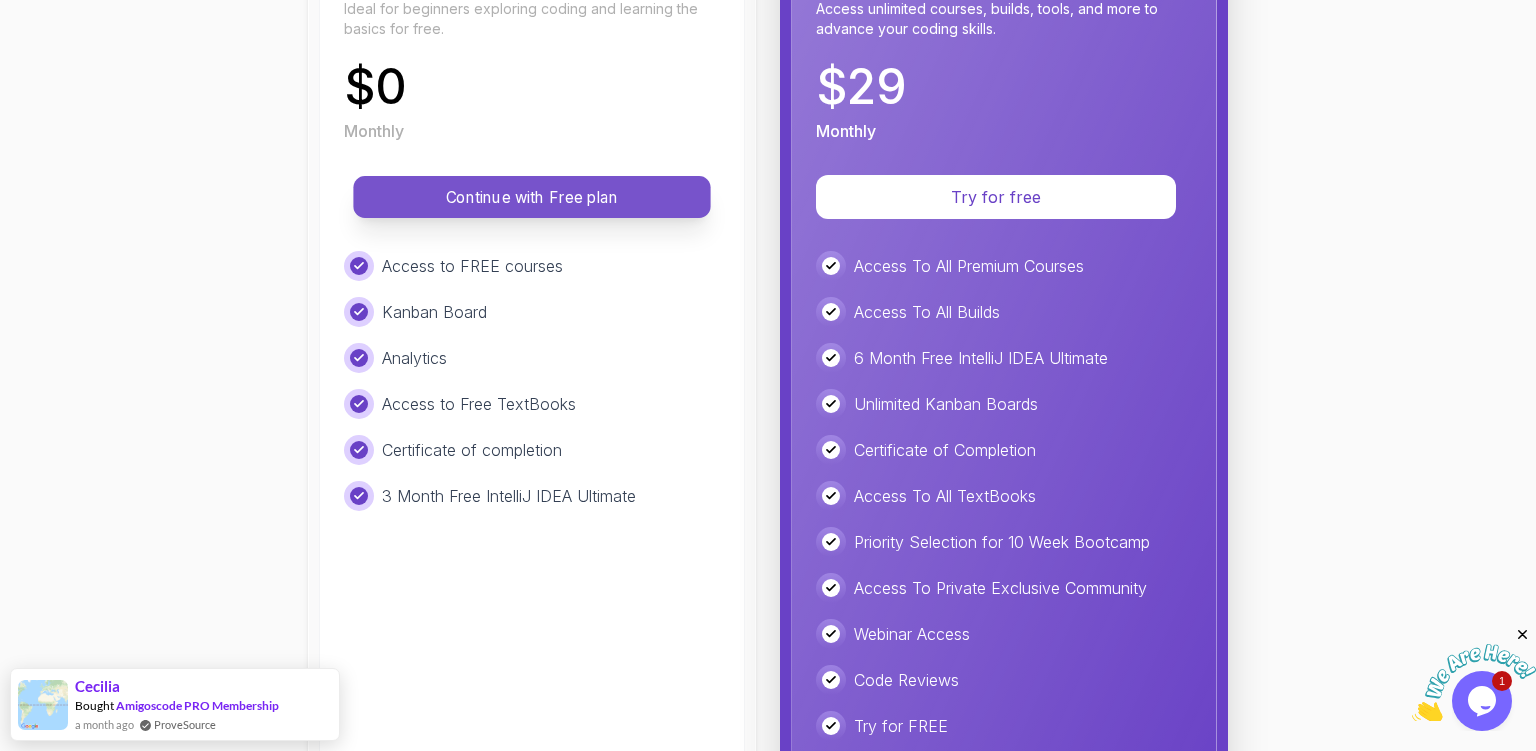 click on "Continue with Free plan" at bounding box center [532, 197] 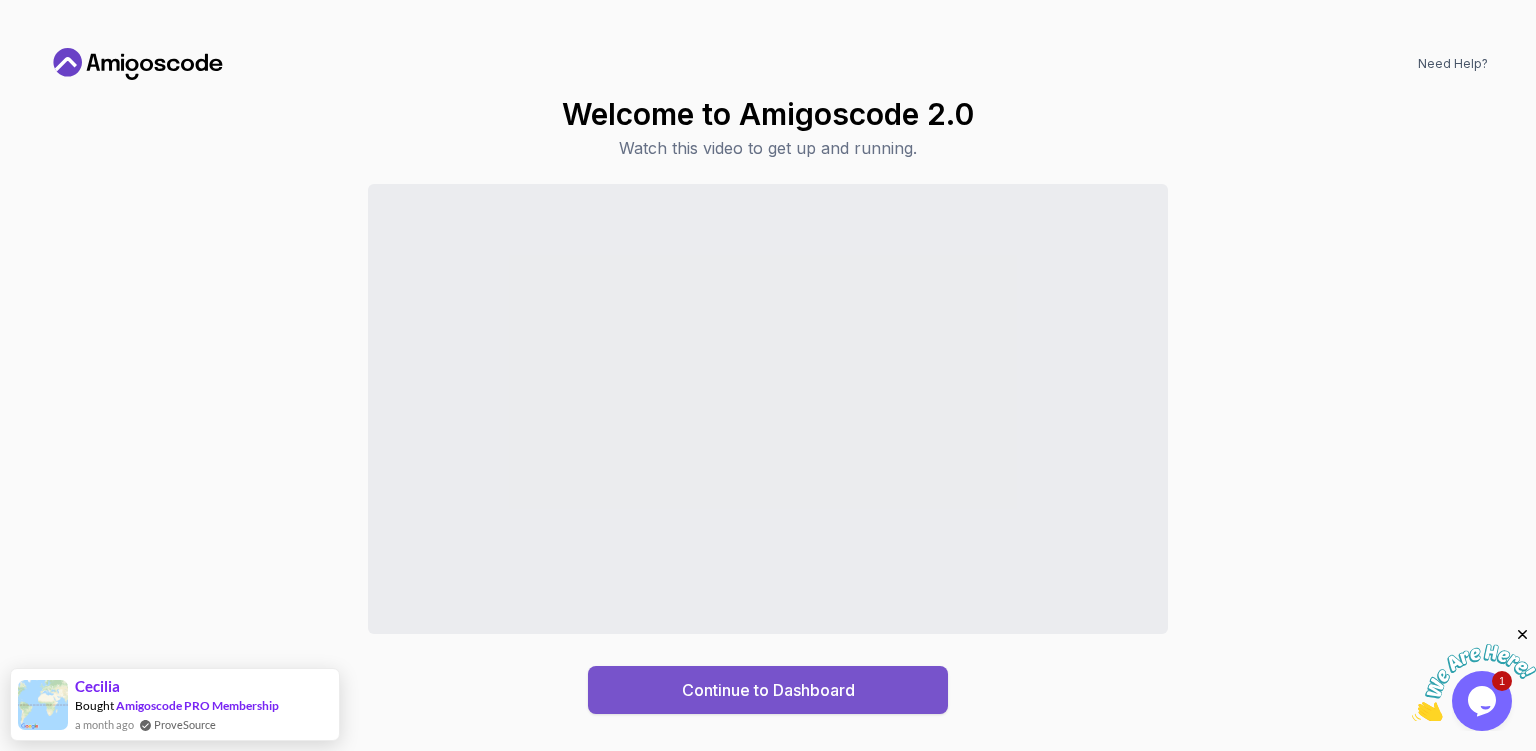 click on "Continue to Dashboard" at bounding box center (768, 690) 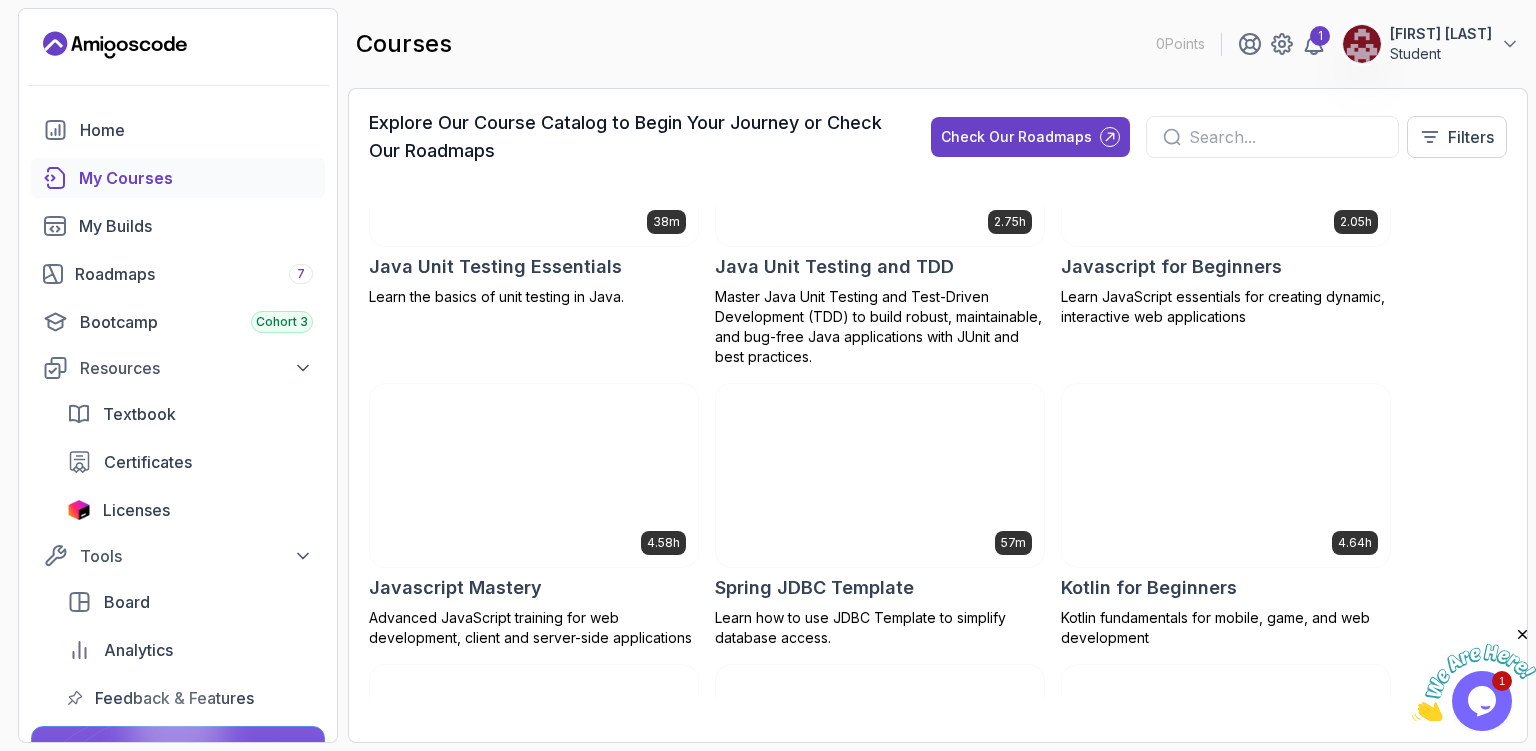 scroll, scrollTop: 2076, scrollLeft: 0, axis: vertical 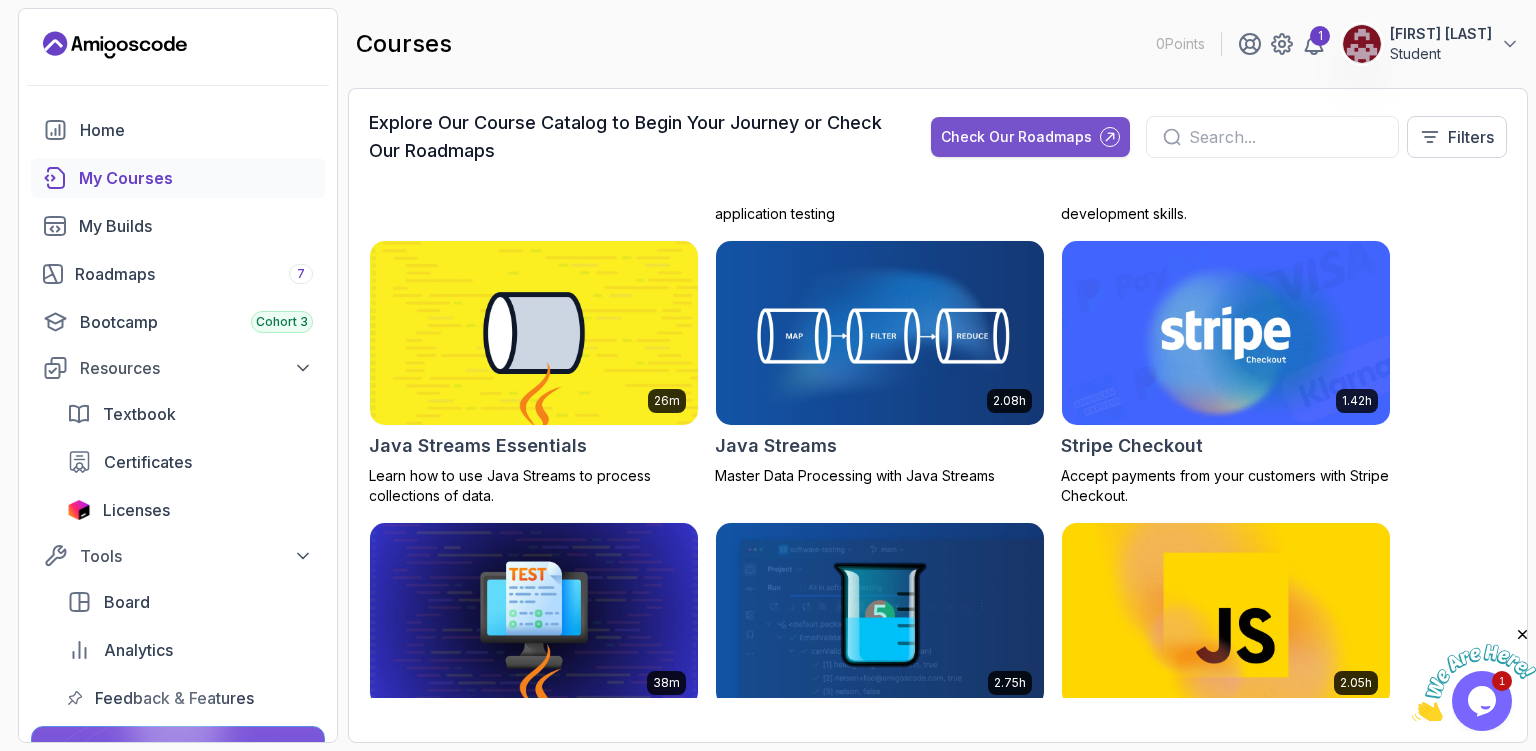 click on "Check Our Roadmaps" at bounding box center (1016, 137) 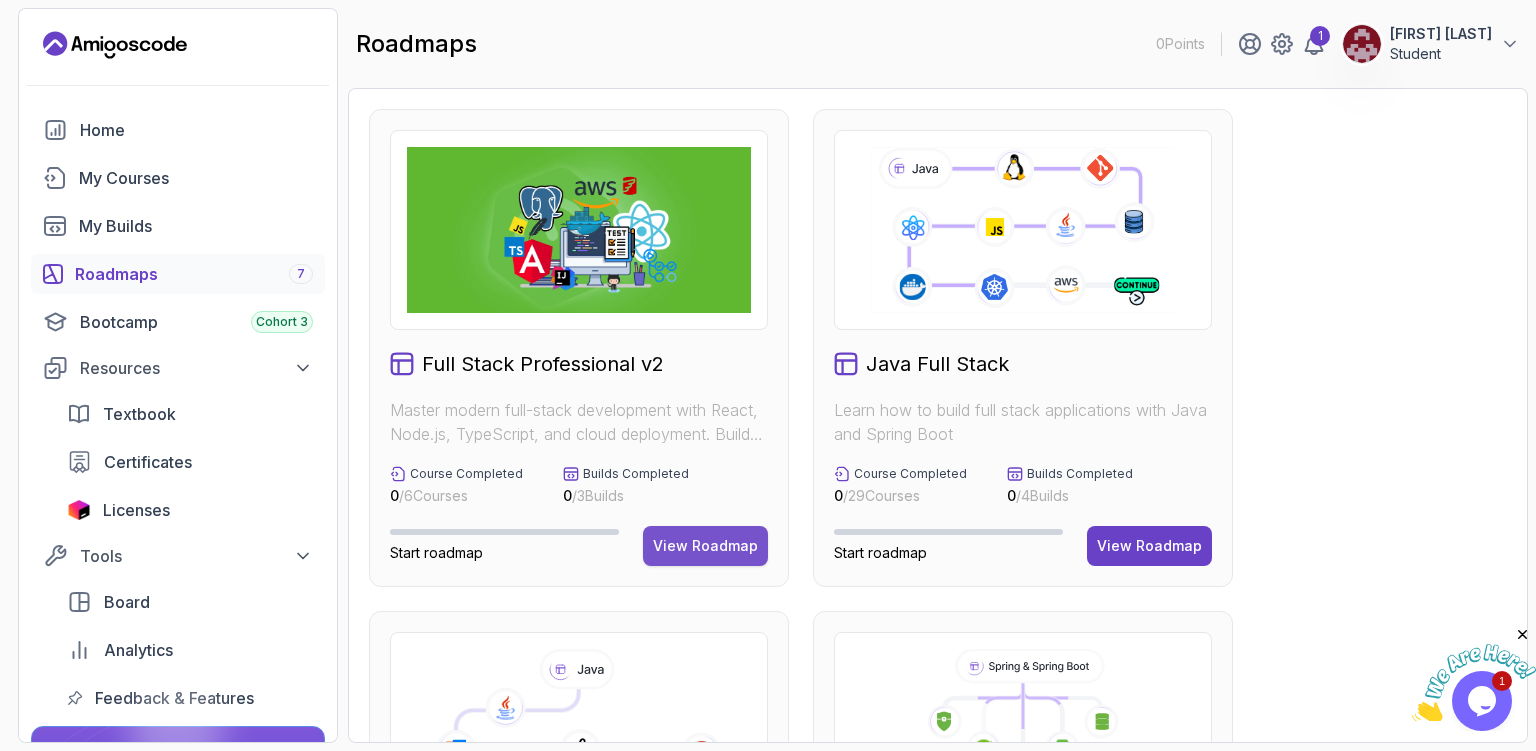 click on "View Roadmap" at bounding box center (705, 546) 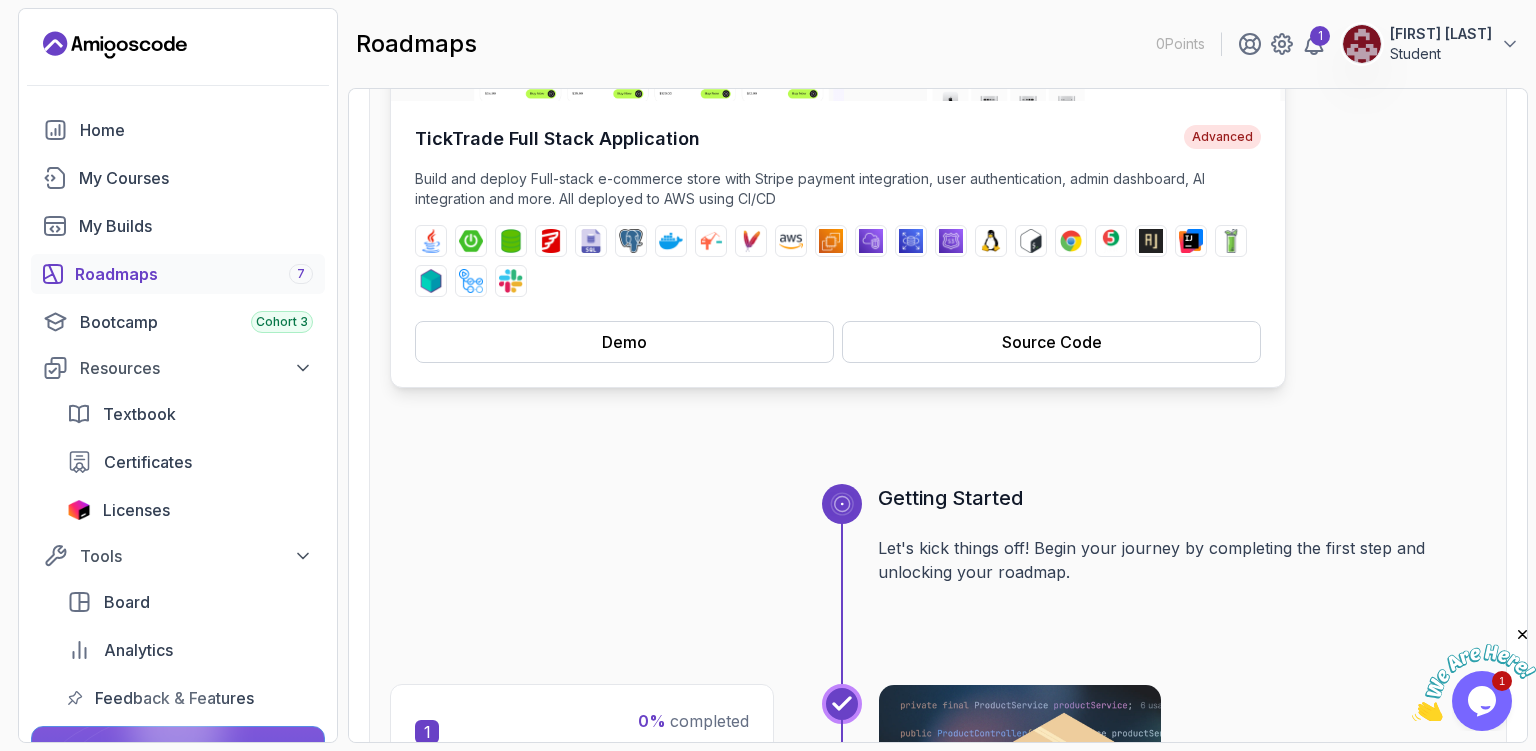 scroll, scrollTop: 345, scrollLeft: 0, axis: vertical 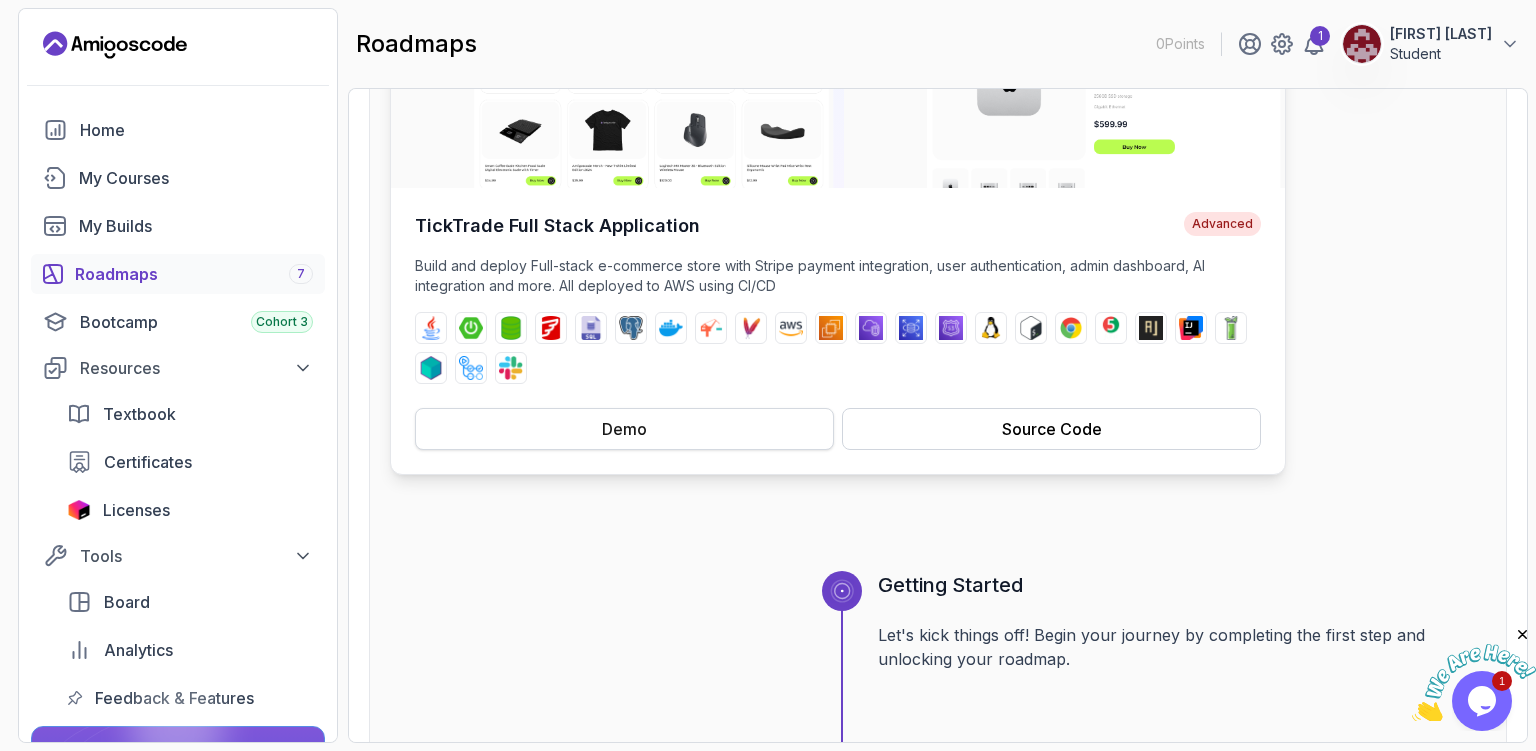 click on "Demo" at bounding box center [624, 429] 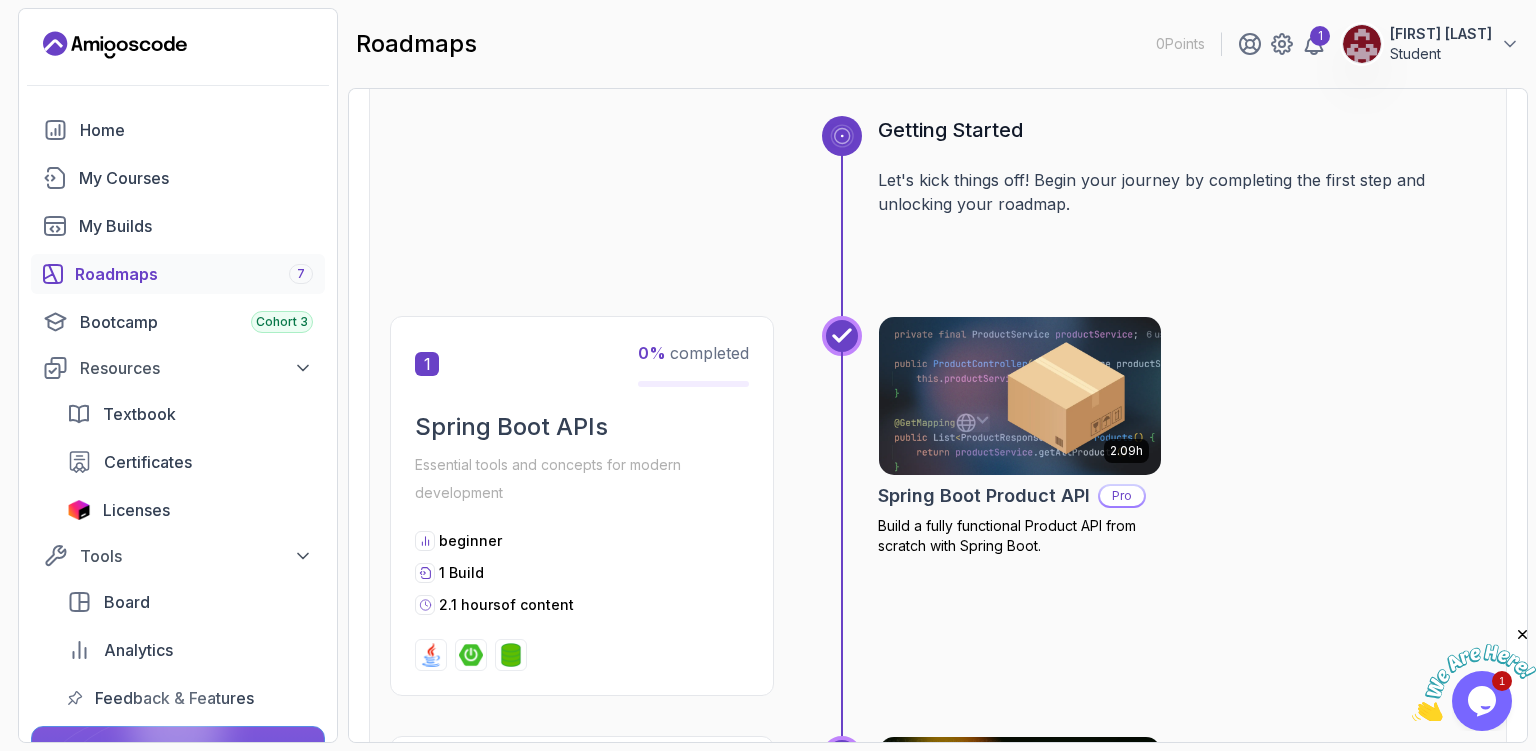 scroll, scrollTop: 806, scrollLeft: 0, axis: vertical 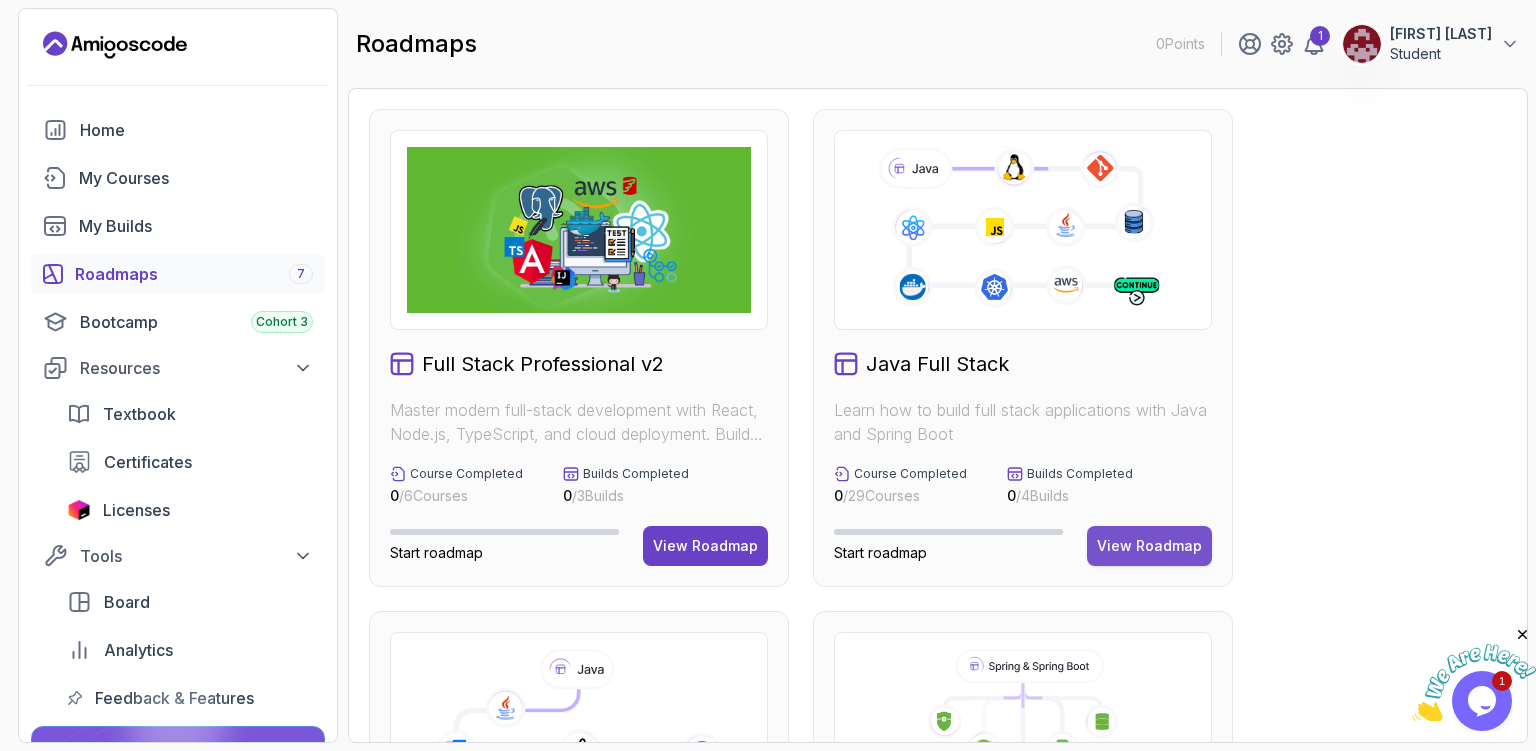 click on "View Roadmap" at bounding box center [1149, 546] 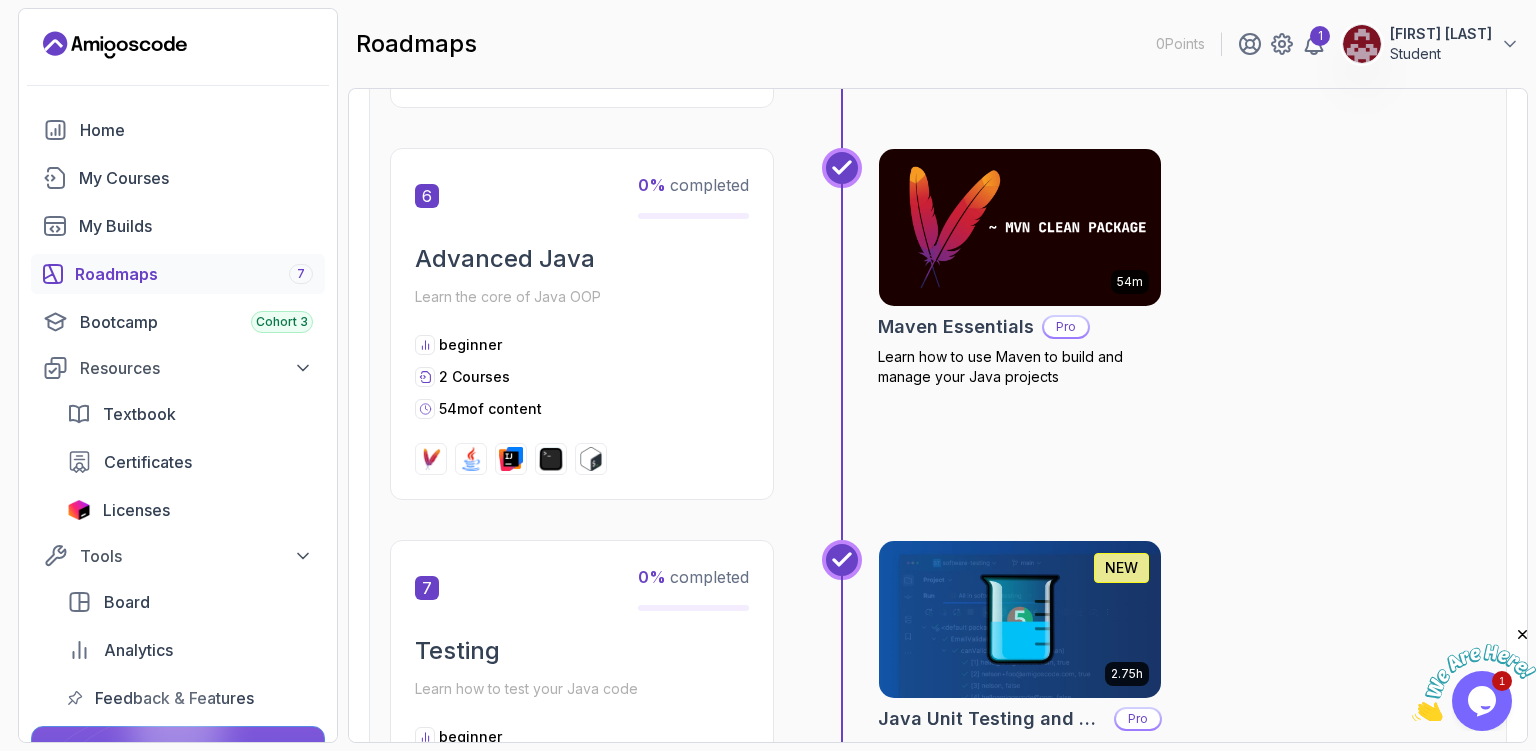 scroll, scrollTop: 2534, scrollLeft: 0, axis: vertical 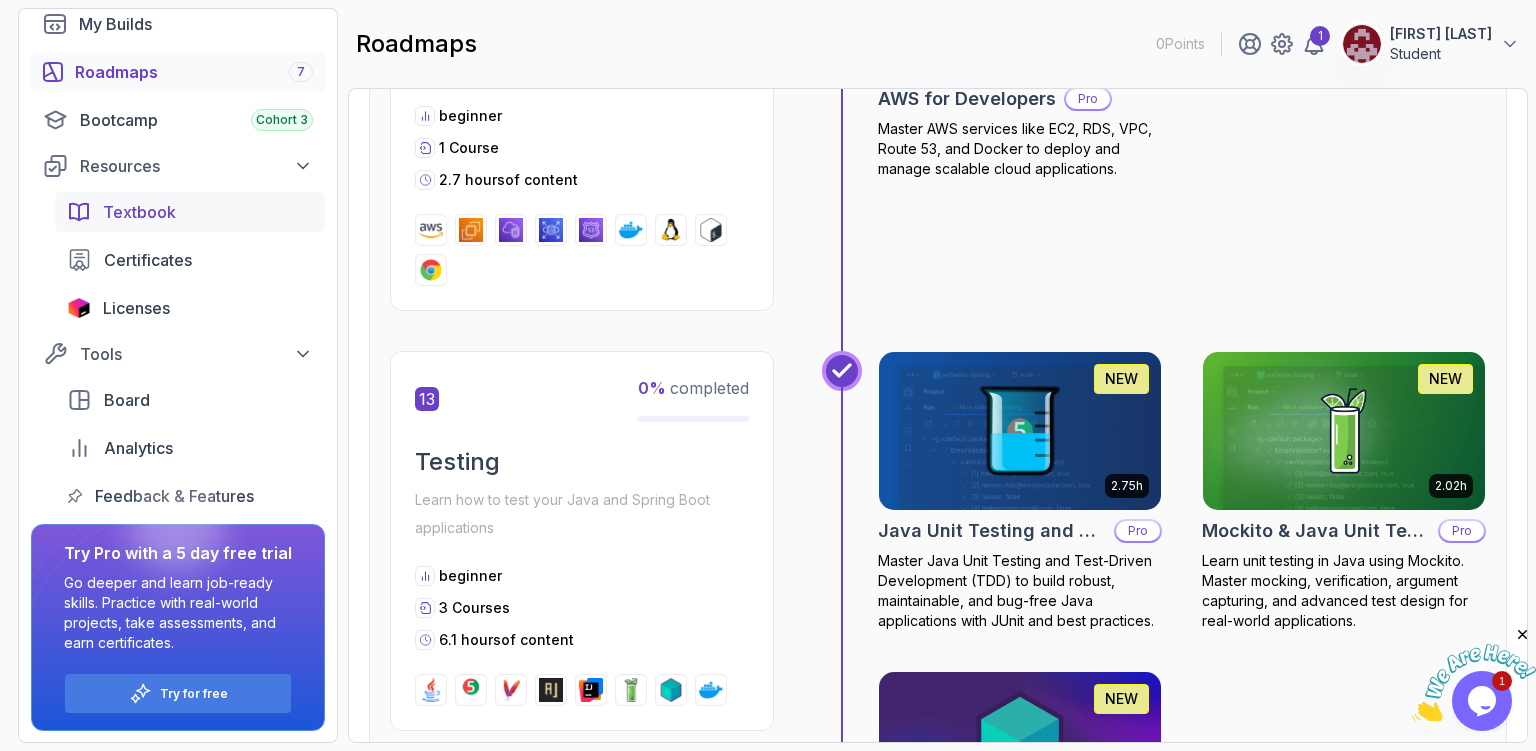 click on "Textbook" at bounding box center (190, 212) 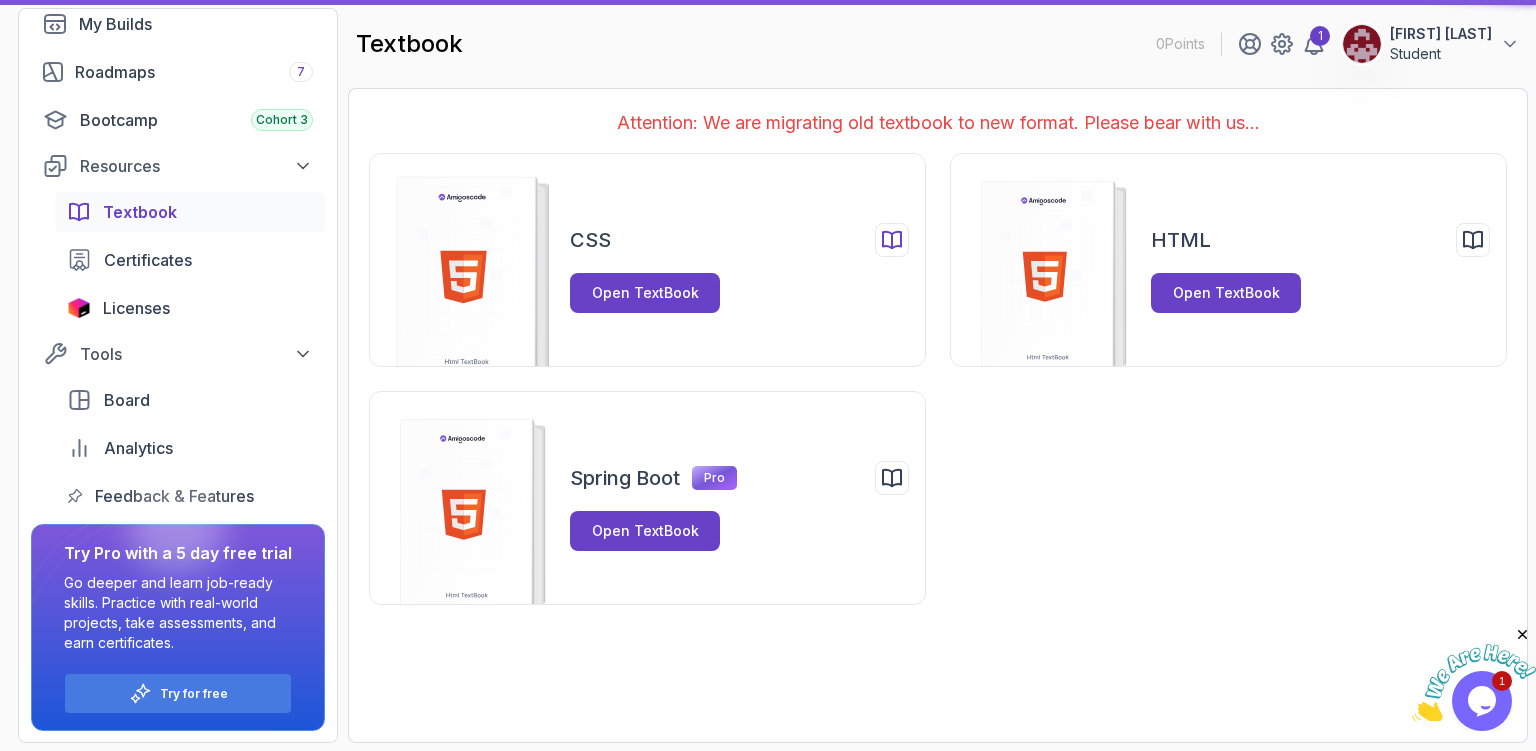 scroll, scrollTop: 0, scrollLeft: 0, axis: both 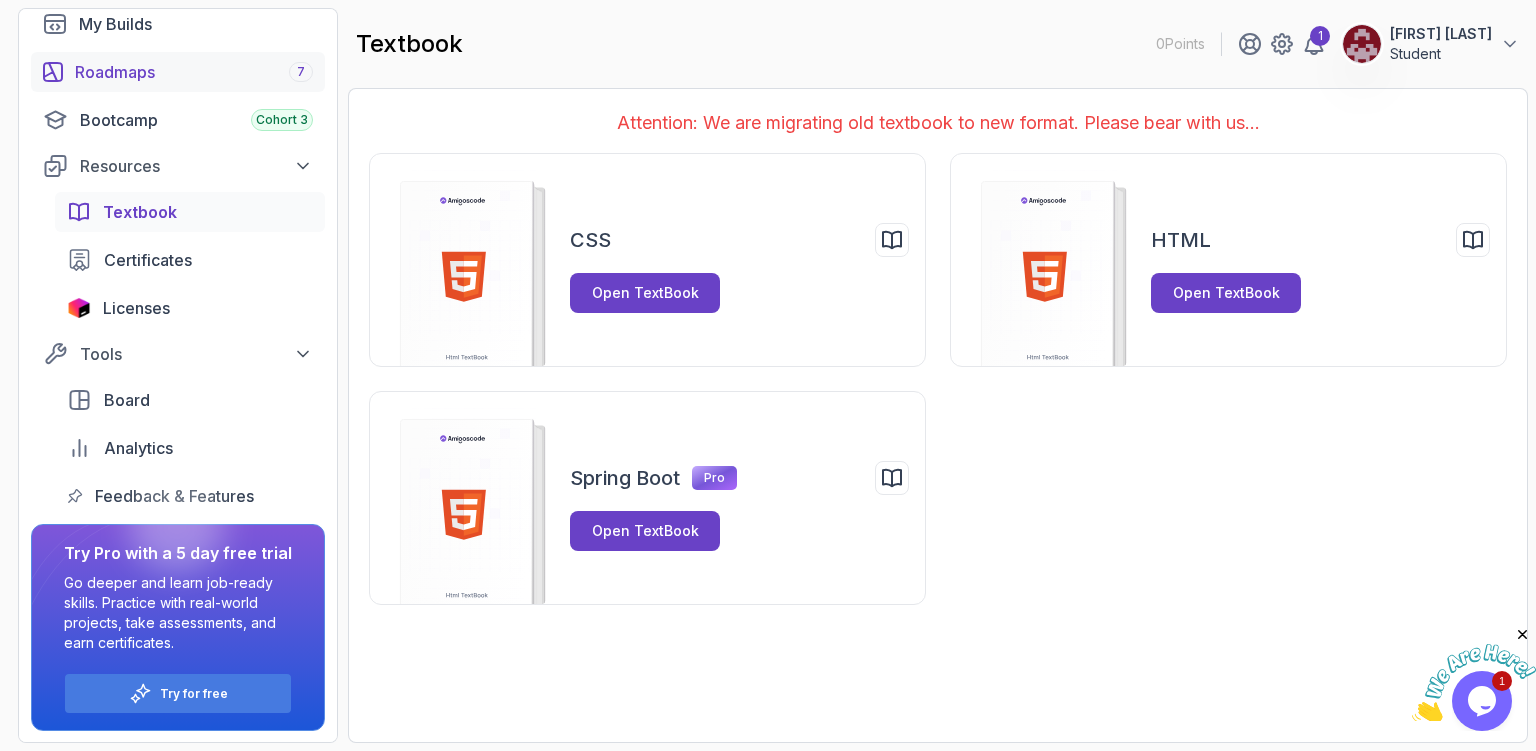click on "Roadmaps 7" at bounding box center [194, 72] 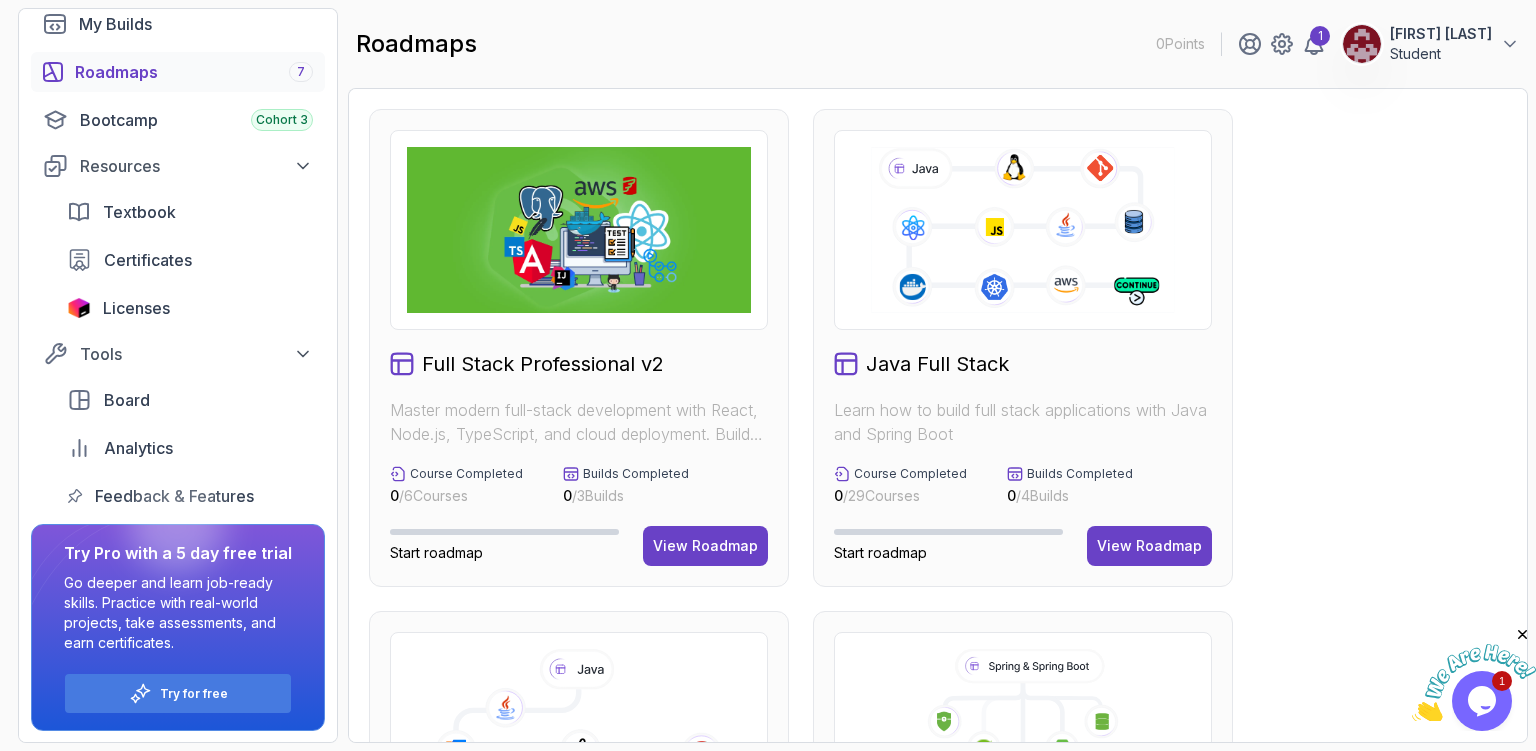 click on "My Builds" at bounding box center [178, 24] 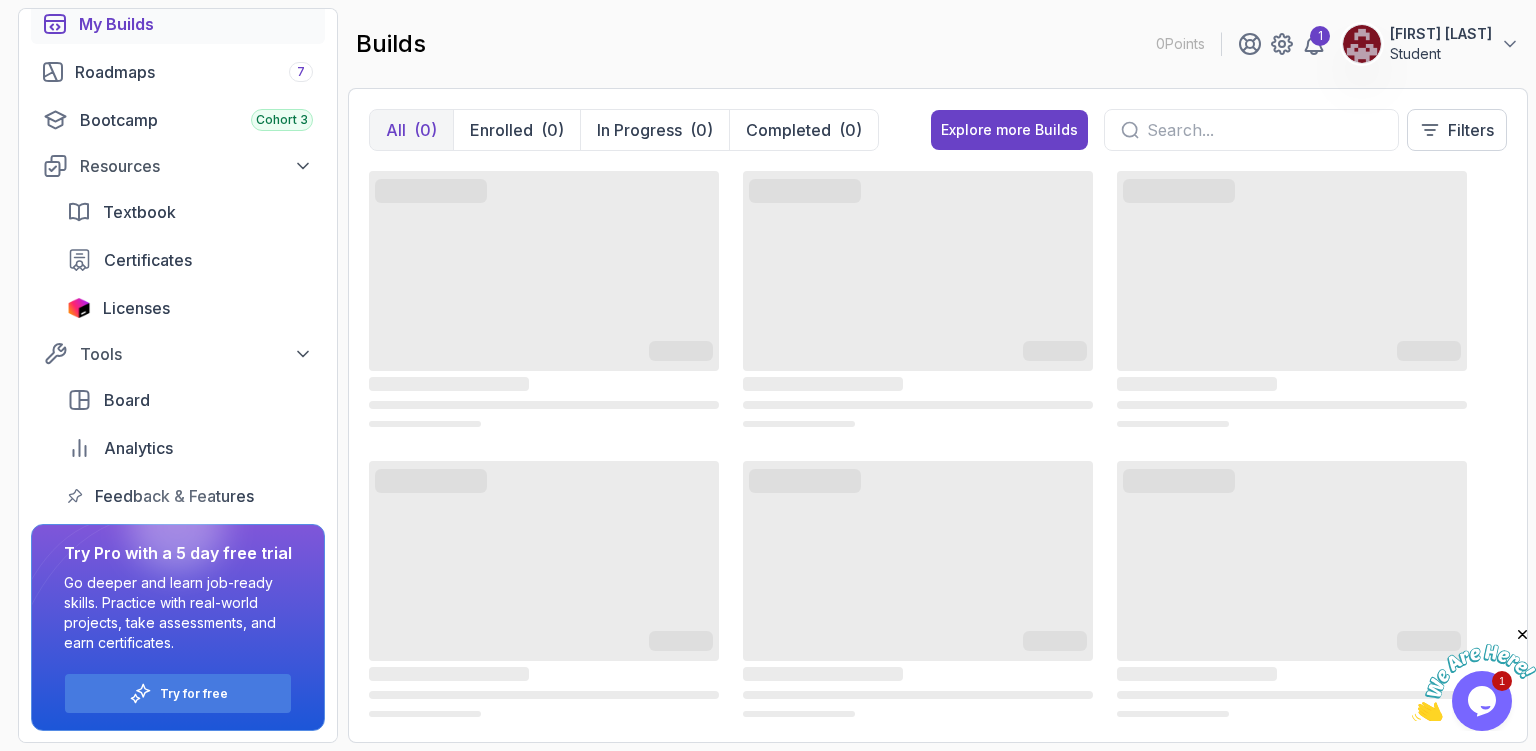 scroll, scrollTop: 0, scrollLeft: 0, axis: both 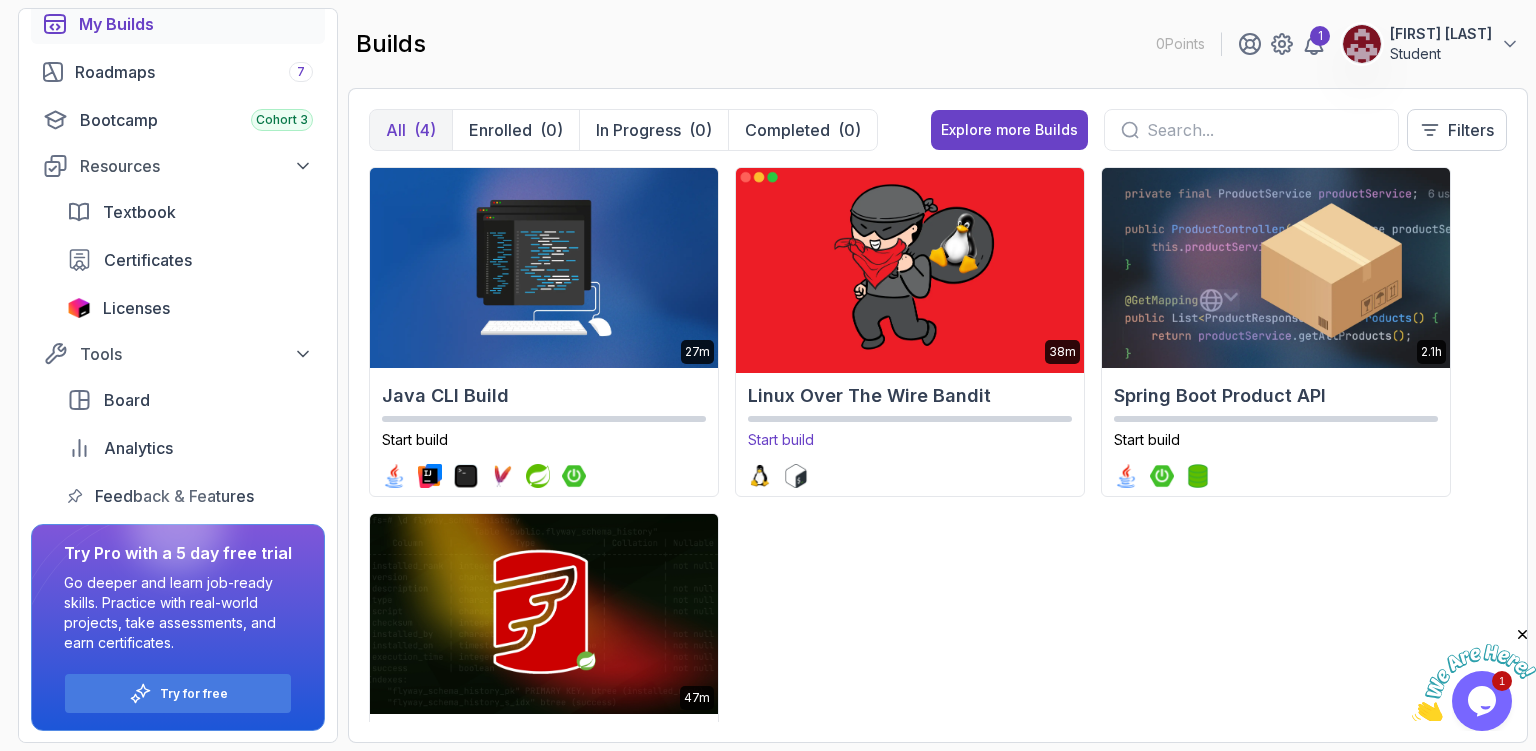 click at bounding box center [909, 268] 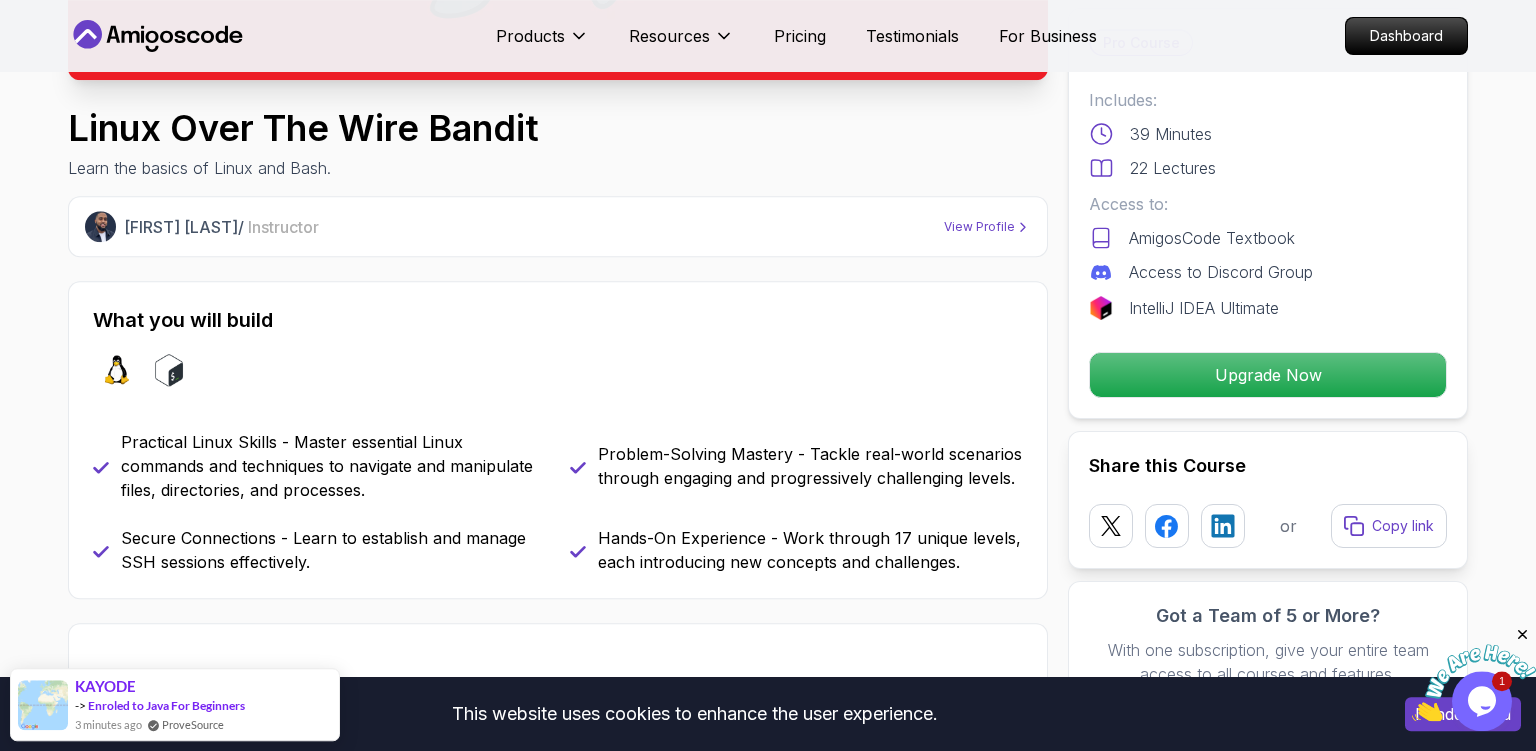 scroll, scrollTop: 633, scrollLeft: 0, axis: vertical 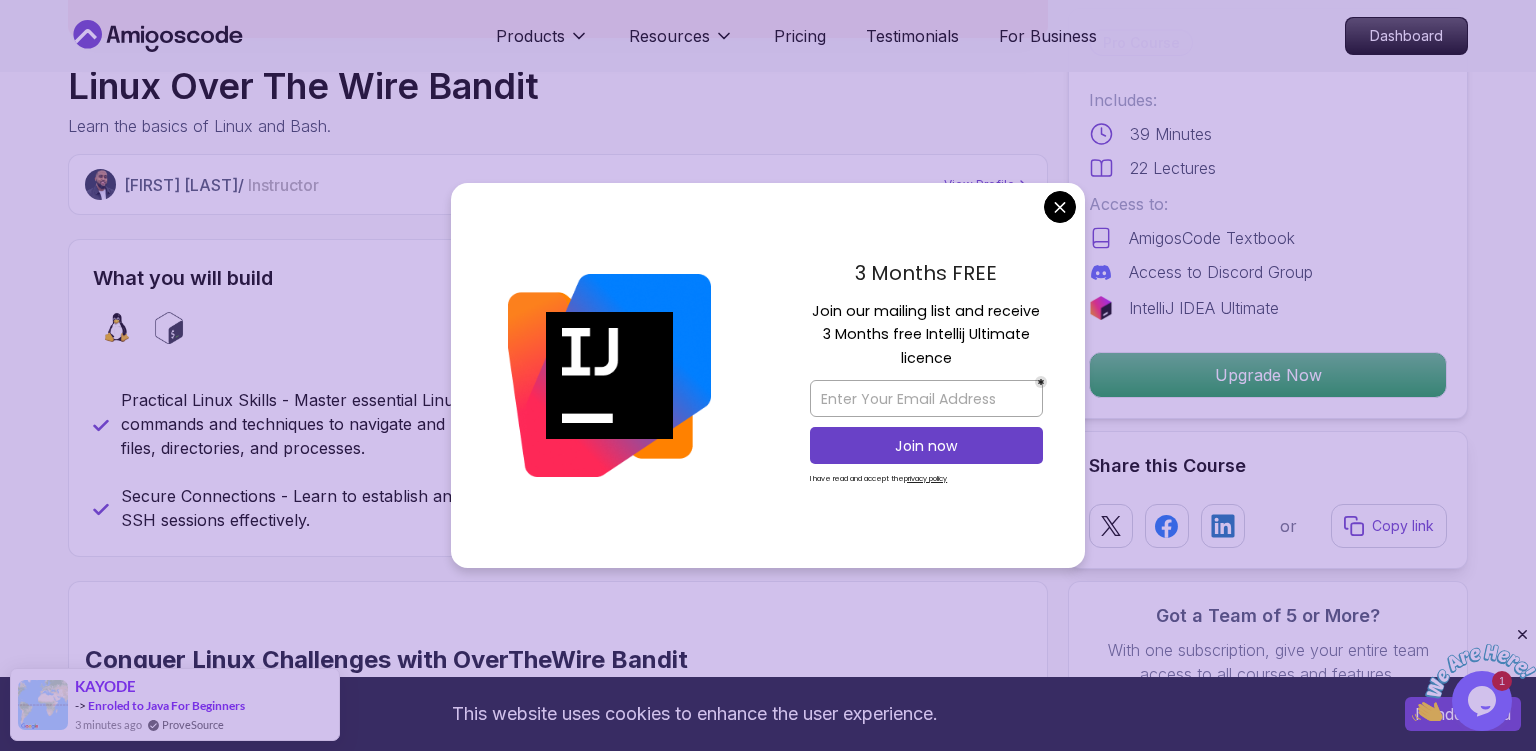 click on "This website uses cookies to enhance the user experience. I understand Products Resources Pricing Testimonials For Business Dashboard Products Resources Pricing Testimonials For Business Dashboard Linux Over The Wire Bandit Learn the basics of Linux and Bash. [FIRST] [LAST]  /   Instructor View Profile Pro Course Includes: 39 Minutes 22 Lectures Access to: AmigosCode Textbook Access to Discord Group IntelliJ IDEA Ultimate Upgrade Now Share this Course or Copy link Got a Team of 5 or More? With one subscription, give your entire team access to all courses and features. Check our Business Plan [FIRST] [LAST]  /   Instructor View Profile What you will build linux bash Practical Linux Skills - Master essential Linux commands and techniques to navigate and manipulate files, directories, and processes. Problem-Solving Mastery - Tackle real-world scenarios through engaging and progressively challenging levels. Secure Connections - Learn to establish and manage SSH sessions effectively." at bounding box center (768, 2877) 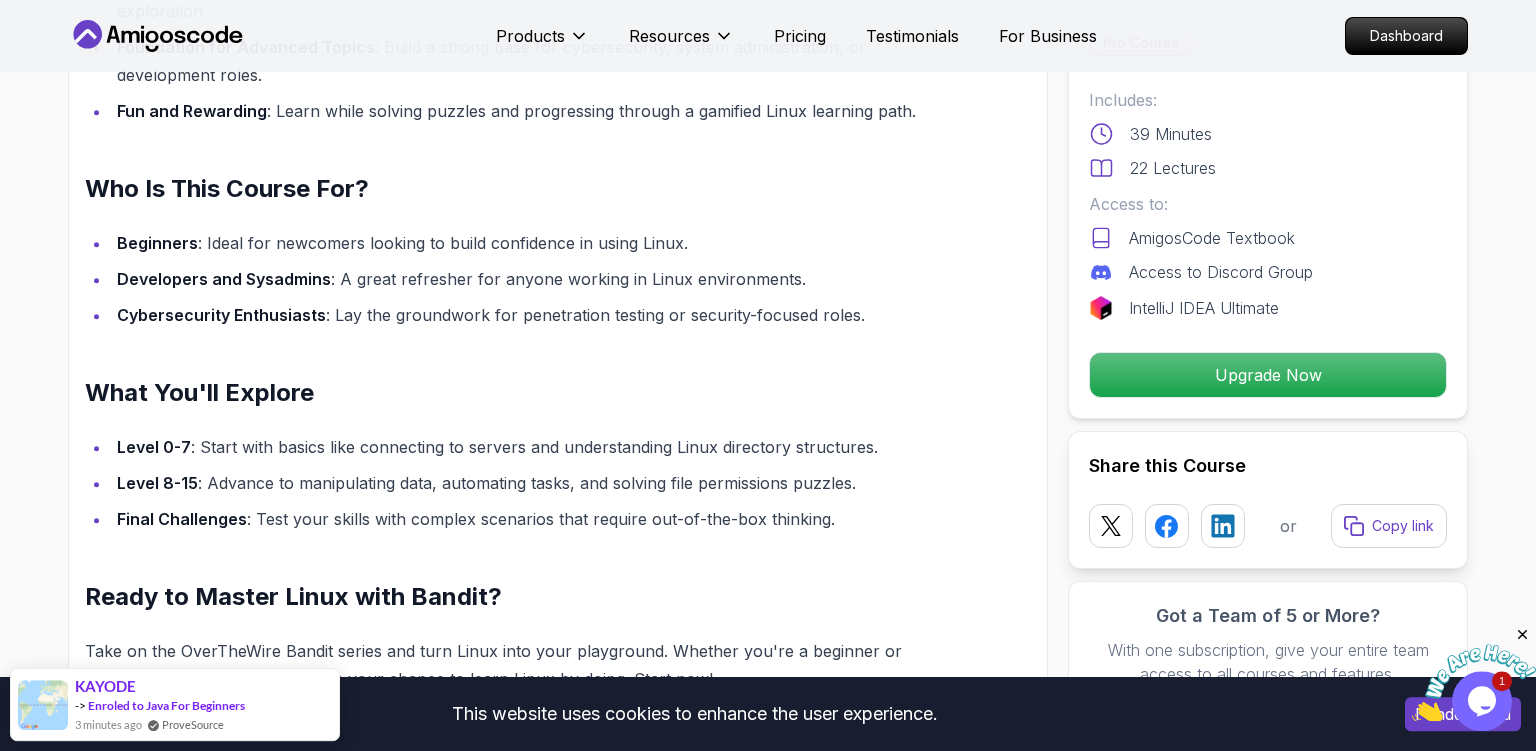 scroll, scrollTop: 1584, scrollLeft: 0, axis: vertical 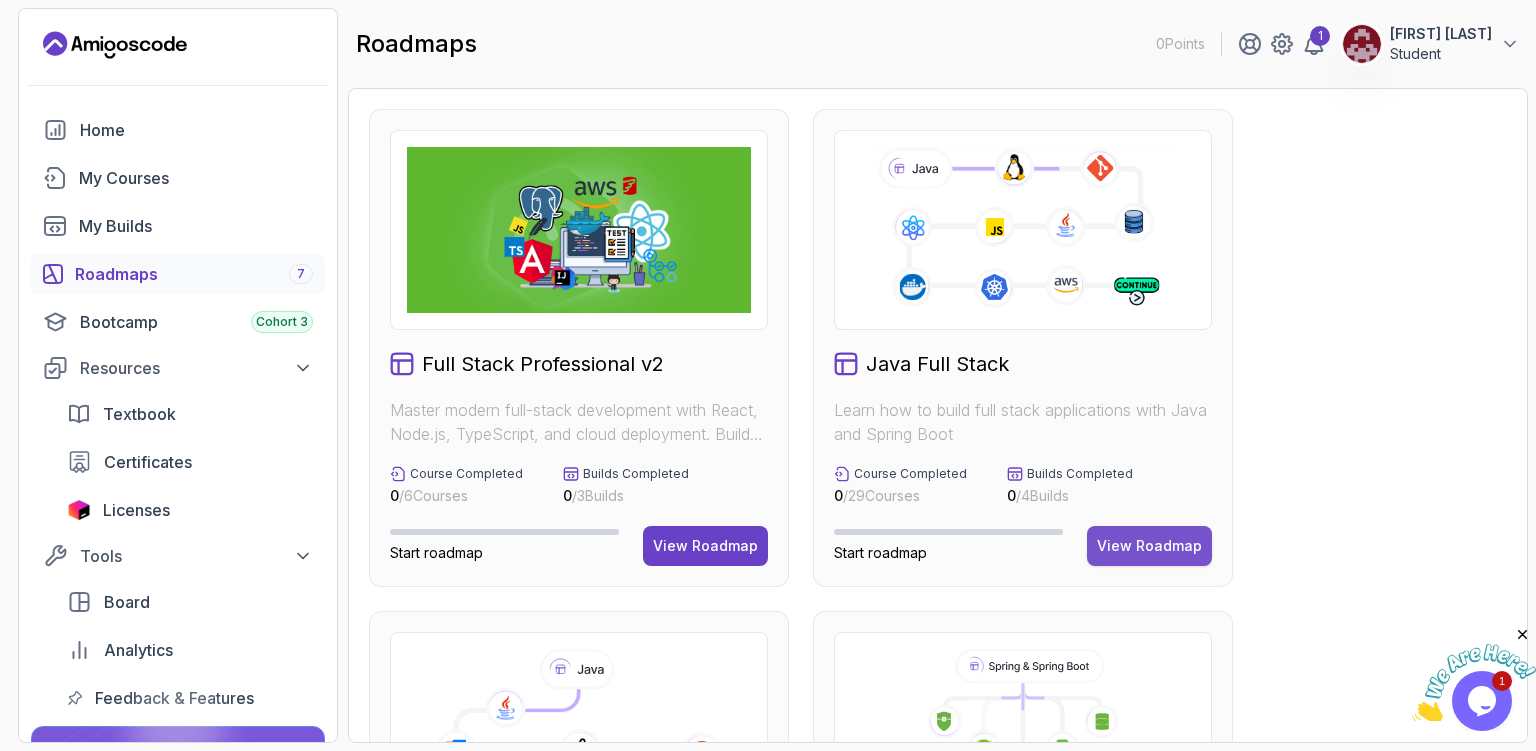 click on "View Roadmap" at bounding box center [1149, 546] 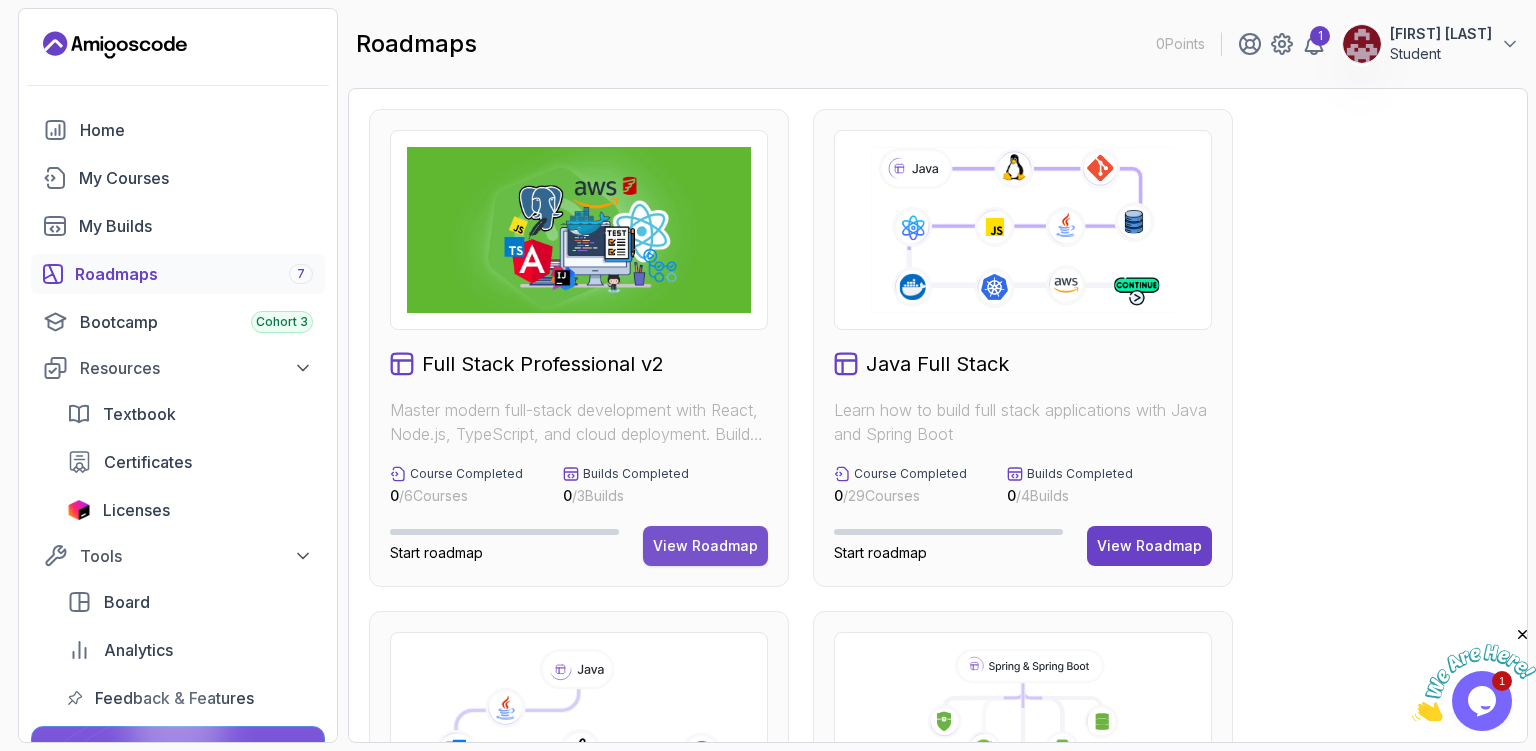 click on "View Roadmap" at bounding box center (705, 546) 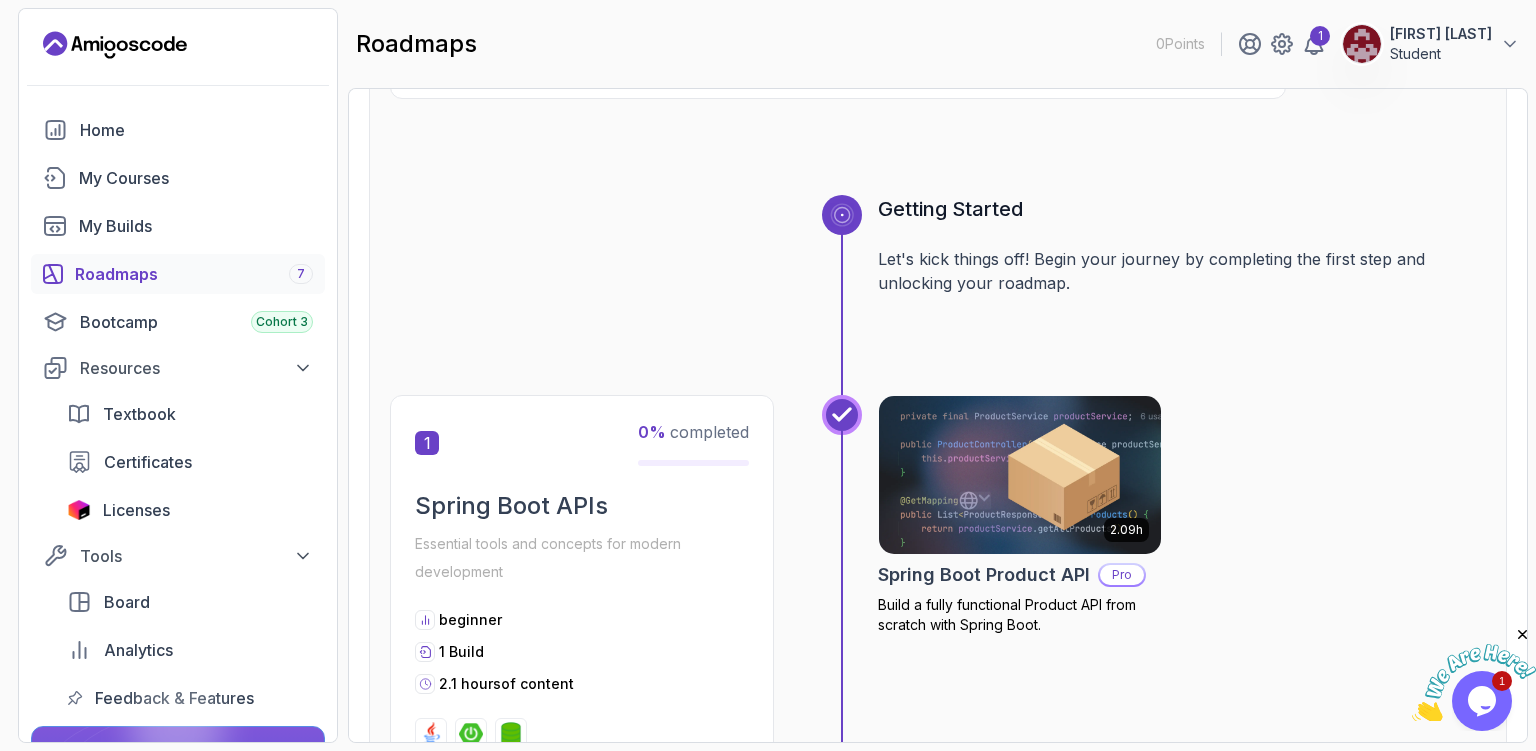 scroll, scrollTop: 529, scrollLeft: 0, axis: vertical 